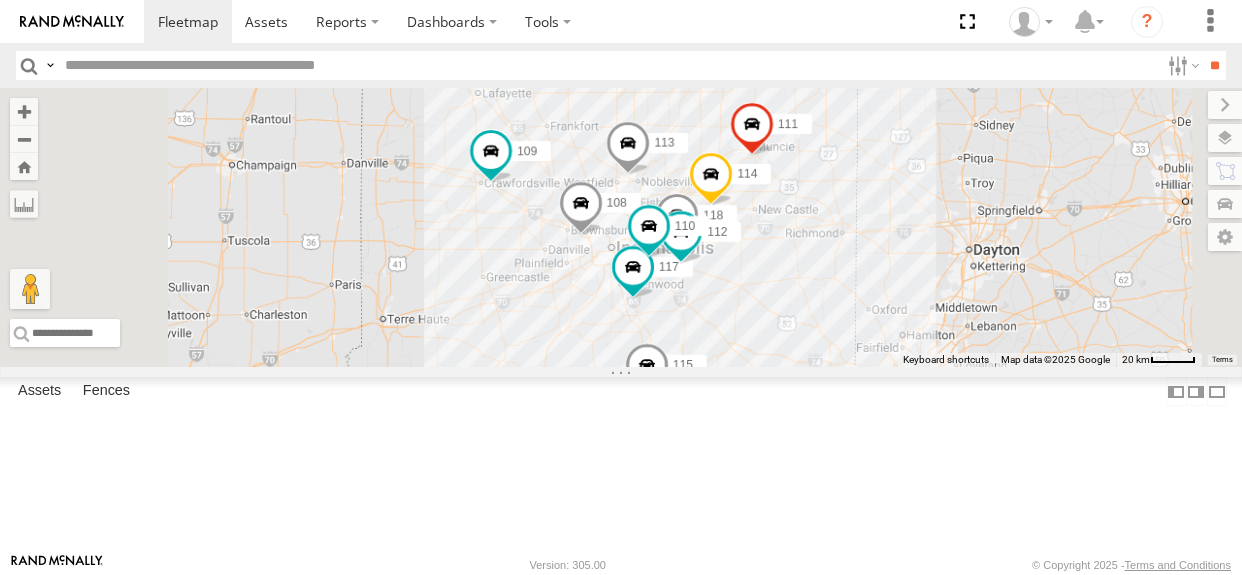 select on "**********" 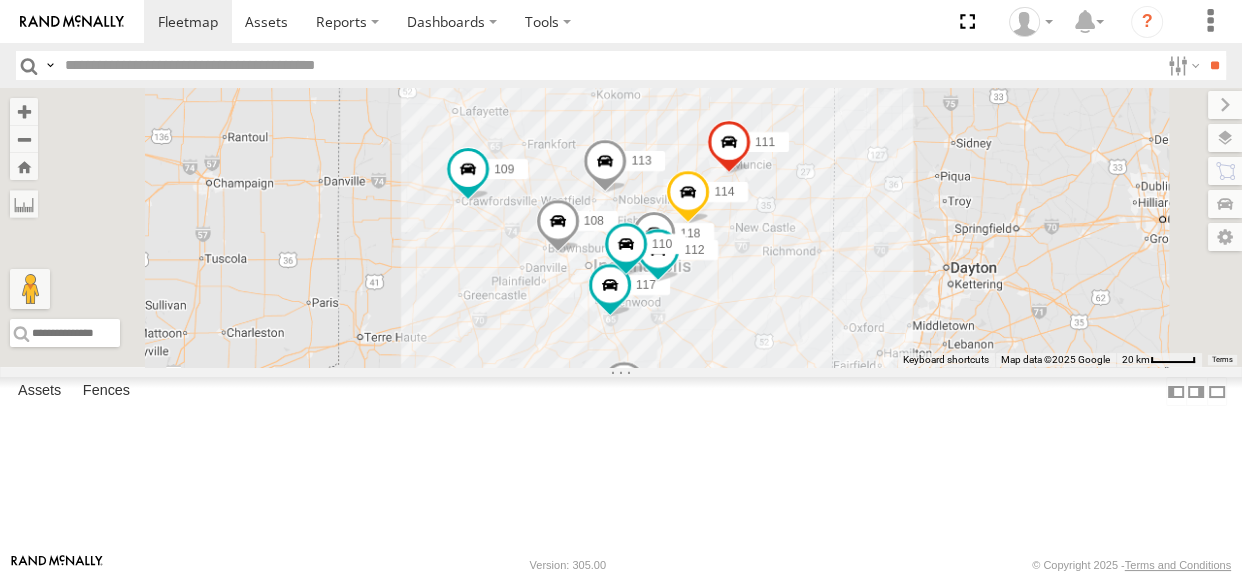 drag, startPoint x: 836, startPoint y: 201, endPoint x: 811, endPoint y: 221, distance: 32.01562 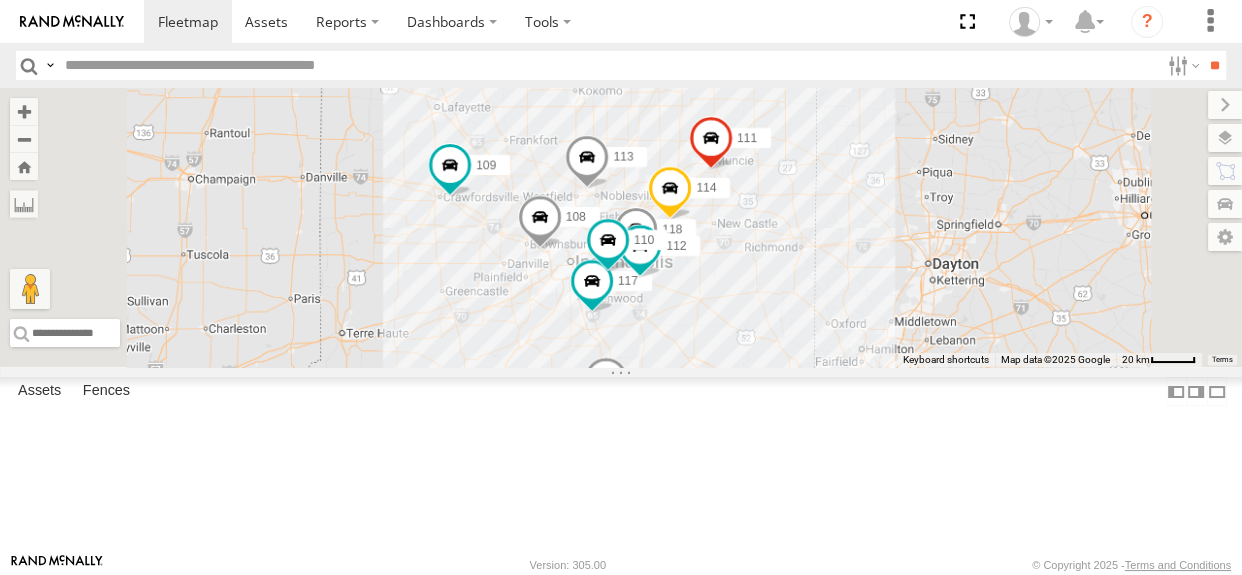 drag, startPoint x: 811, startPoint y: 221, endPoint x: 790, endPoint y: 217, distance: 21.377558 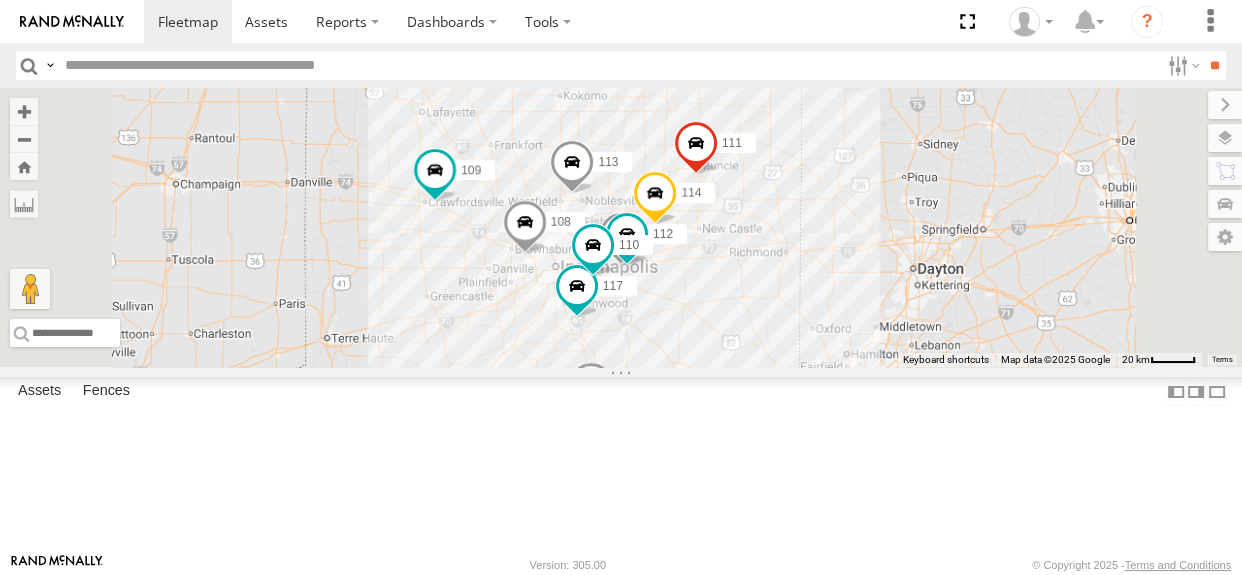 drag, startPoint x: 793, startPoint y: 214, endPoint x: 772, endPoint y: 222, distance: 22.472204 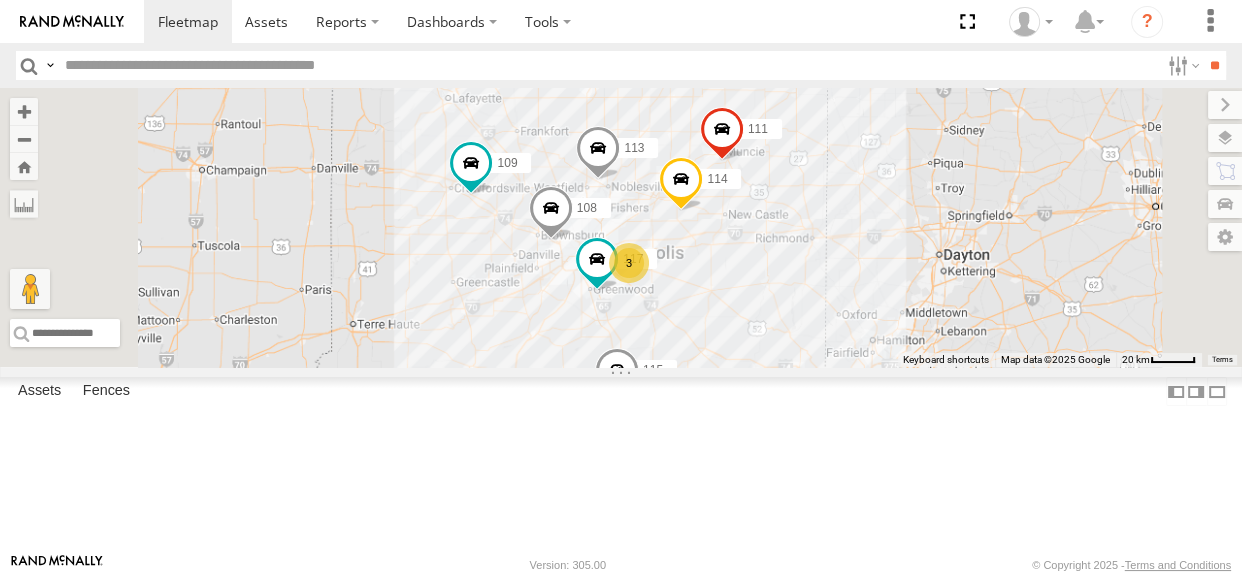 drag, startPoint x: 782, startPoint y: 374, endPoint x: 754, endPoint y: 378, distance: 28.284271 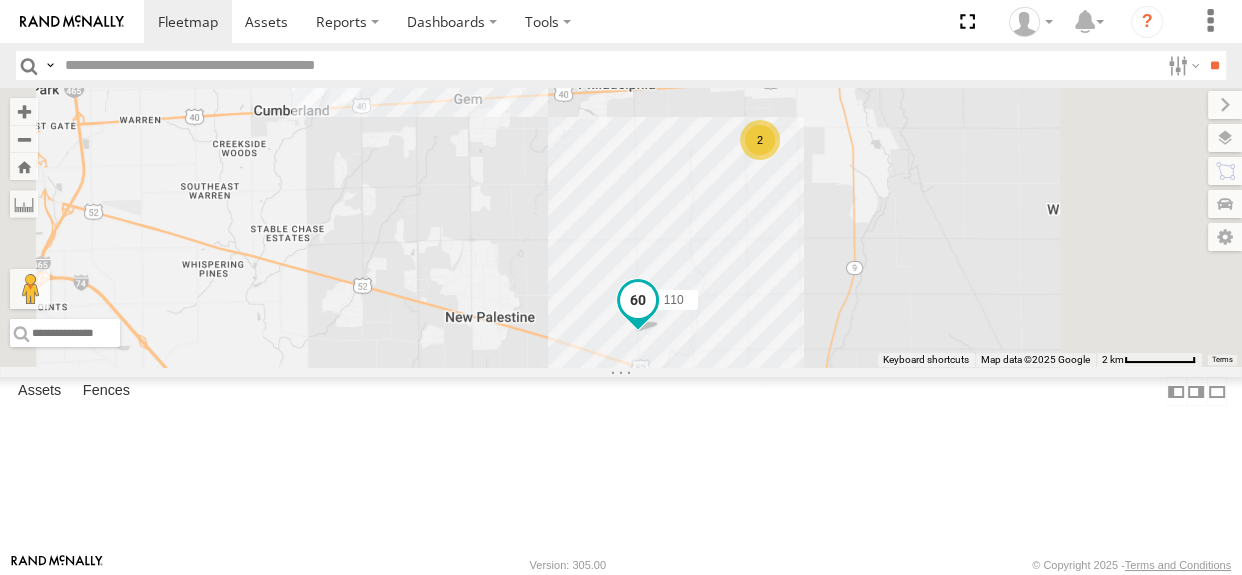 click at bounding box center [638, 300] 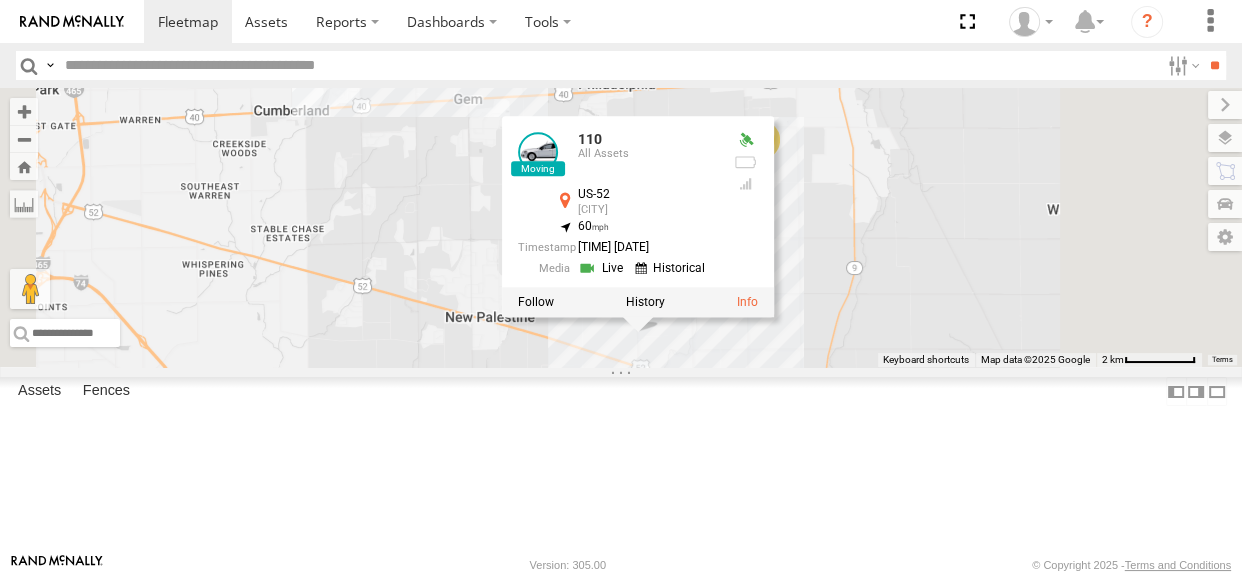 click at bounding box center [645, 302] 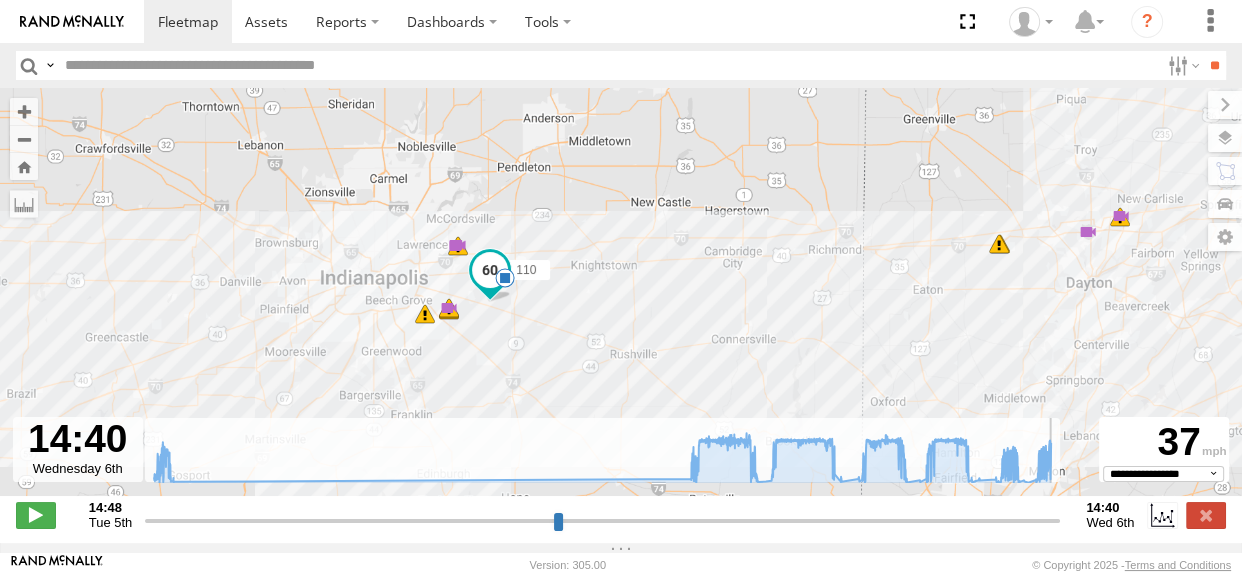 drag, startPoint x: 147, startPoint y: 530, endPoint x: 1063, endPoint y: 525, distance: 916.0137 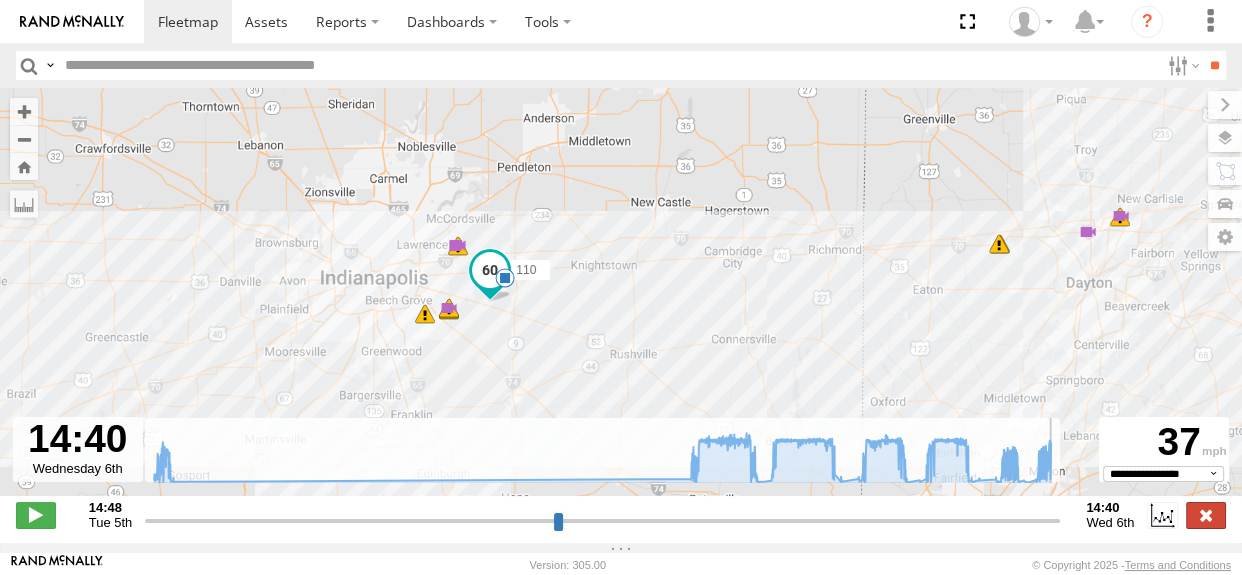 click at bounding box center (1206, 515) 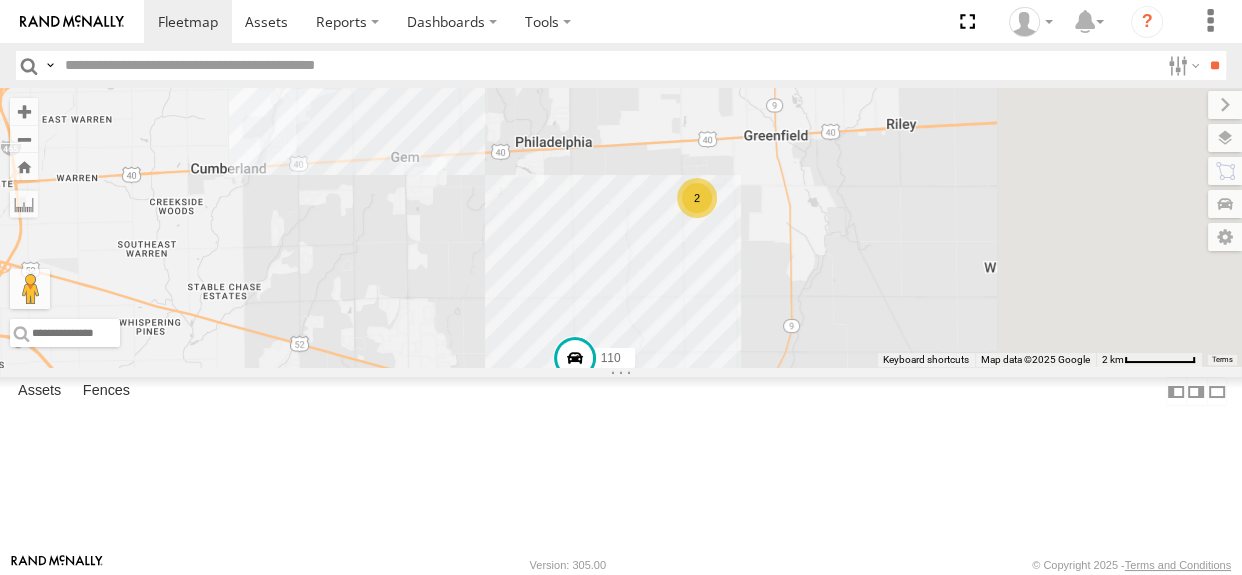 drag, startPoint x: 778, startPoint y: 330, endPoint x: 713, endPoint y: 391, distance: 89.140335 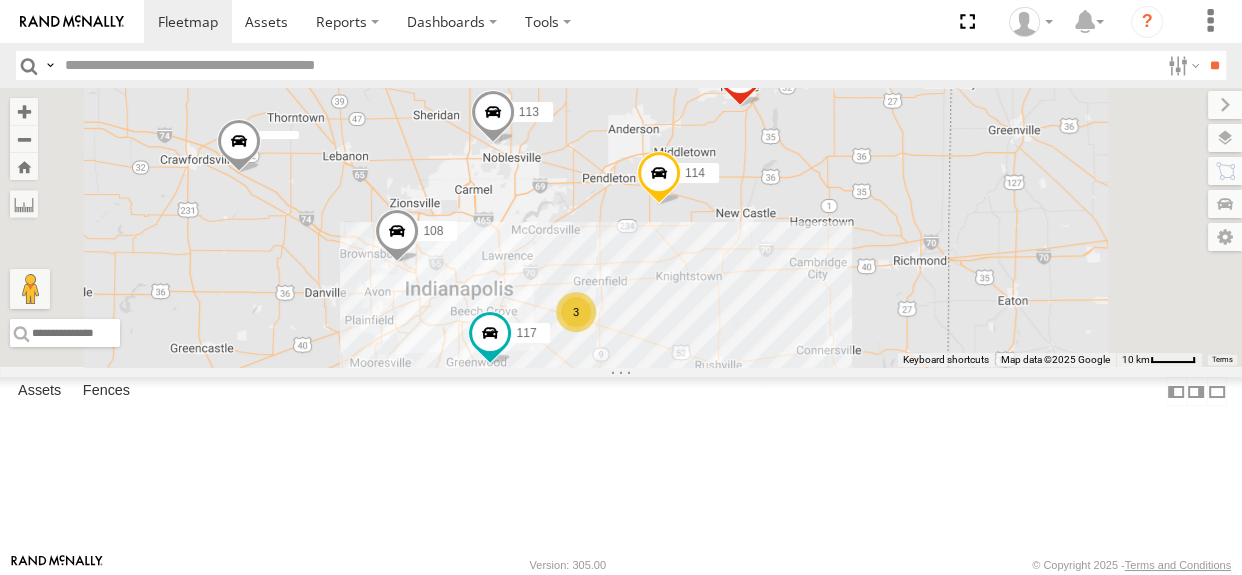 drag, startPoint x: 753, startPoint y: 301, endPoint x: 838, endPoint y: 311, distance: 85.58621 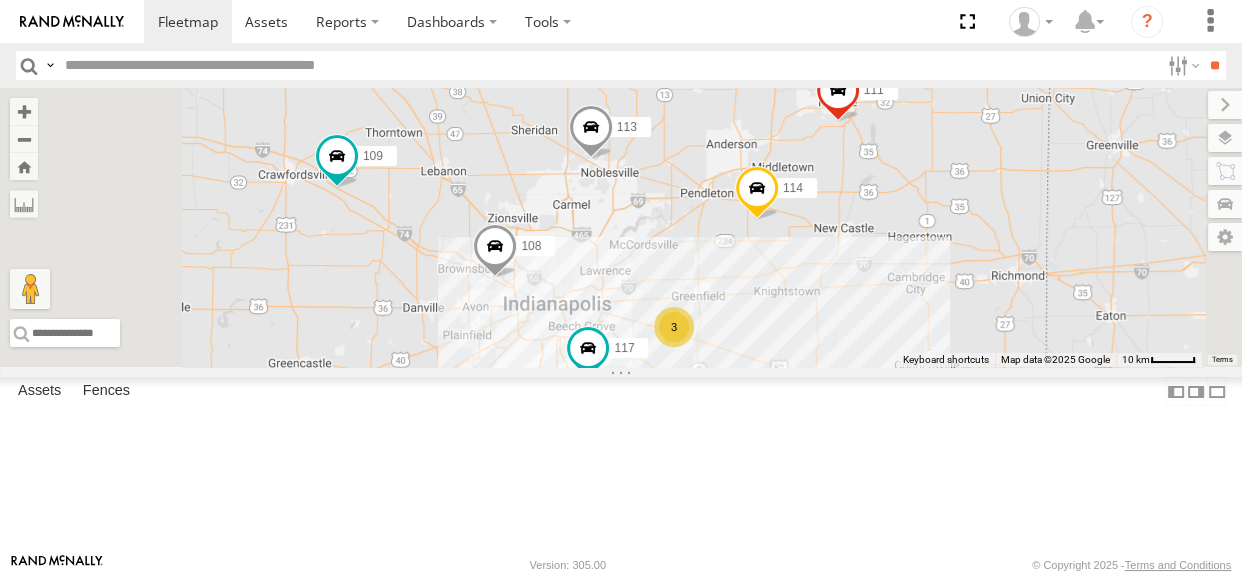 drag, startPoint x: 732, startPoint y: 350, endPoint x: 831, endPoint y: 360, distance: 99.50377 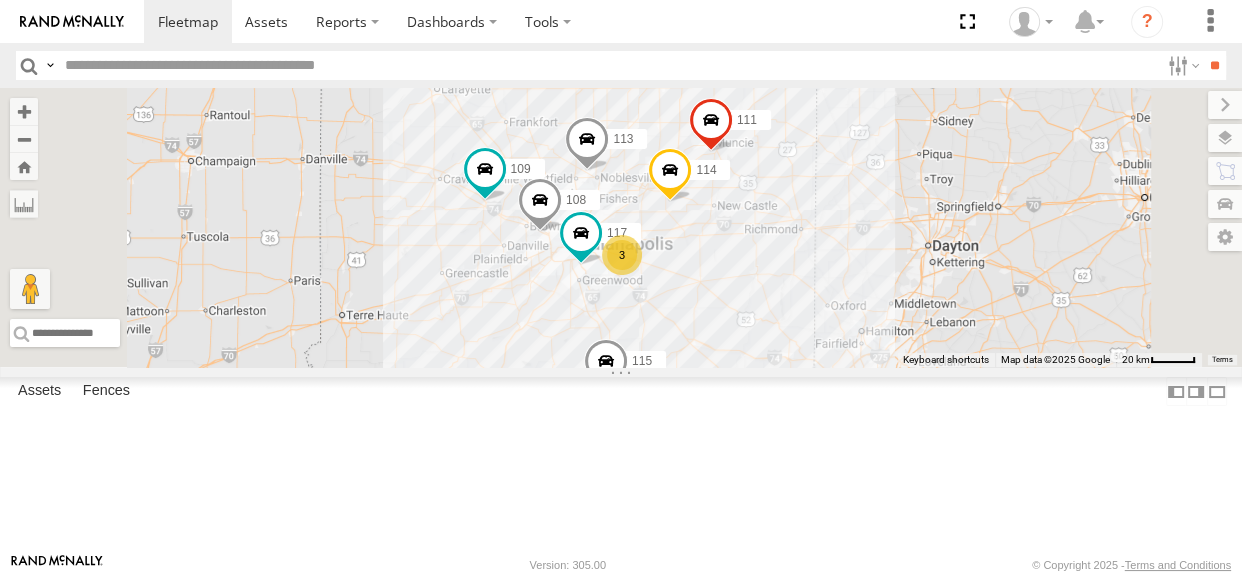 drag, startPoint x: 798, startPoint y: 351, endPoint x: 768, endPoint y: 341, distance: 31.622776 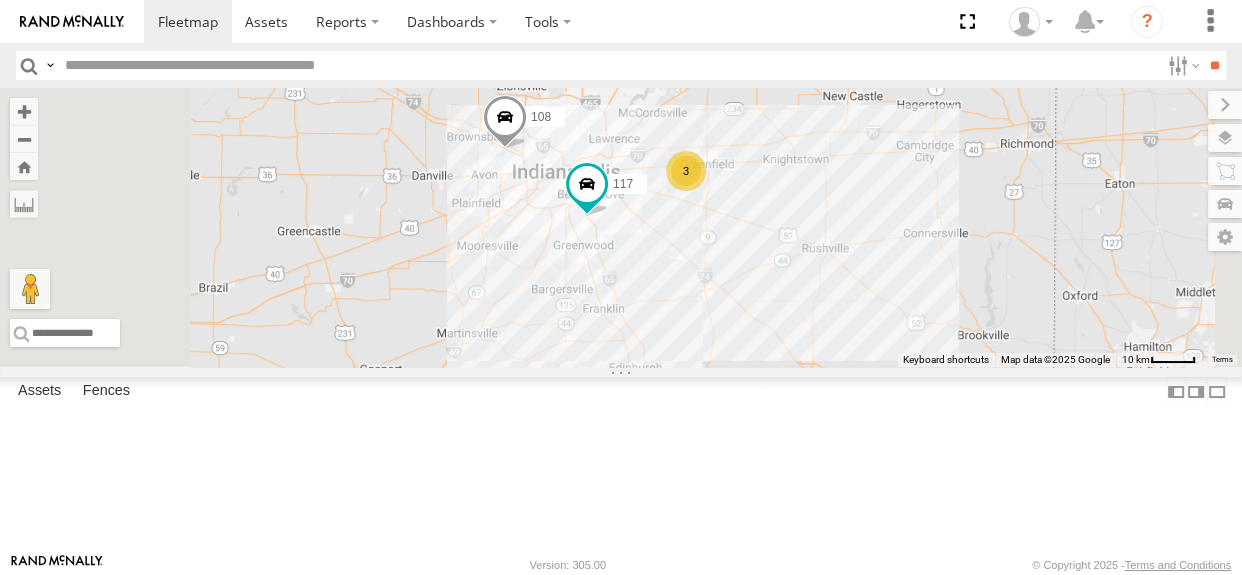 drag, startPoint x: 949, startPoint y: 410, endPoint x: 889, endPoint y: 340, distance: 92.19544 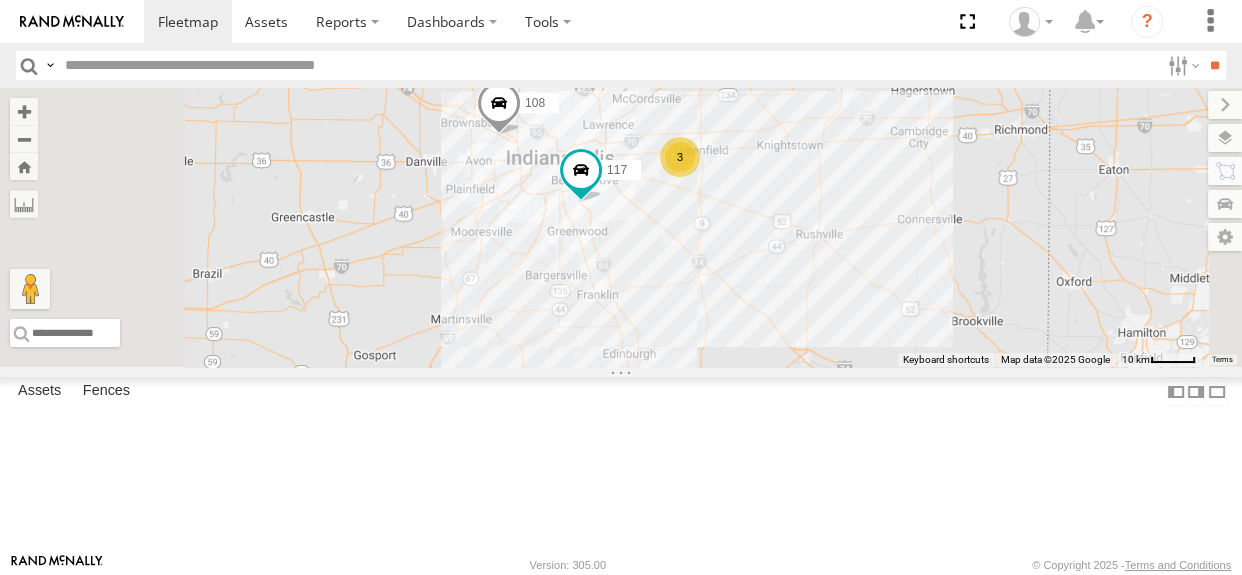 drag, startPoint x: 915, startPoint y: 408, endPoint x: 910, endPoint y: 392, distance: 16.763054 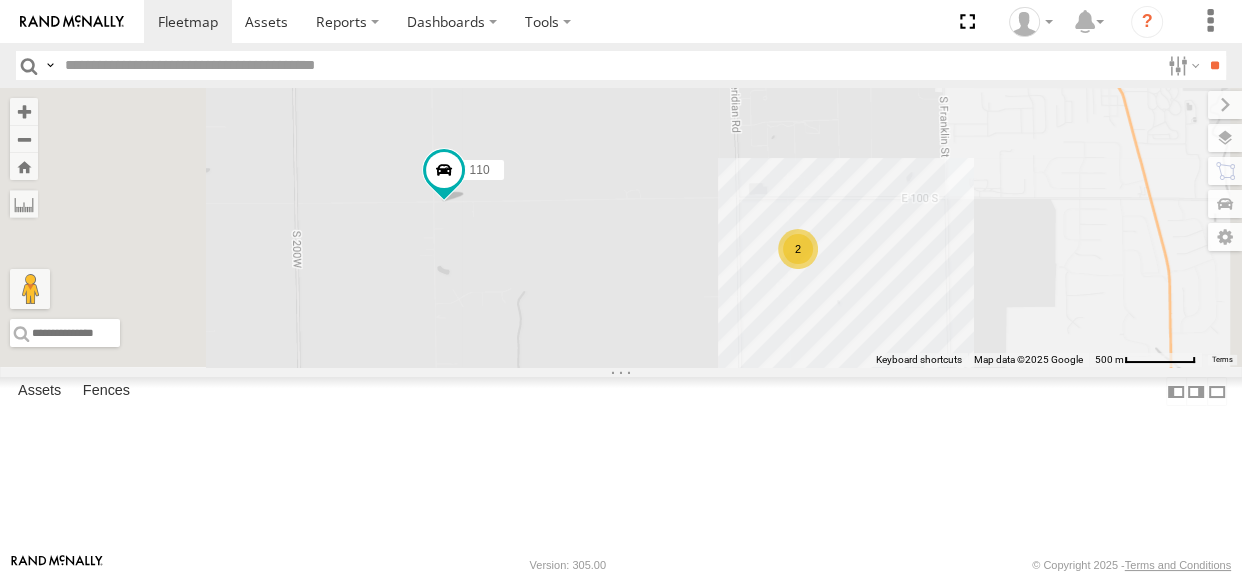 click on "2" at bounding box center [798, 249] 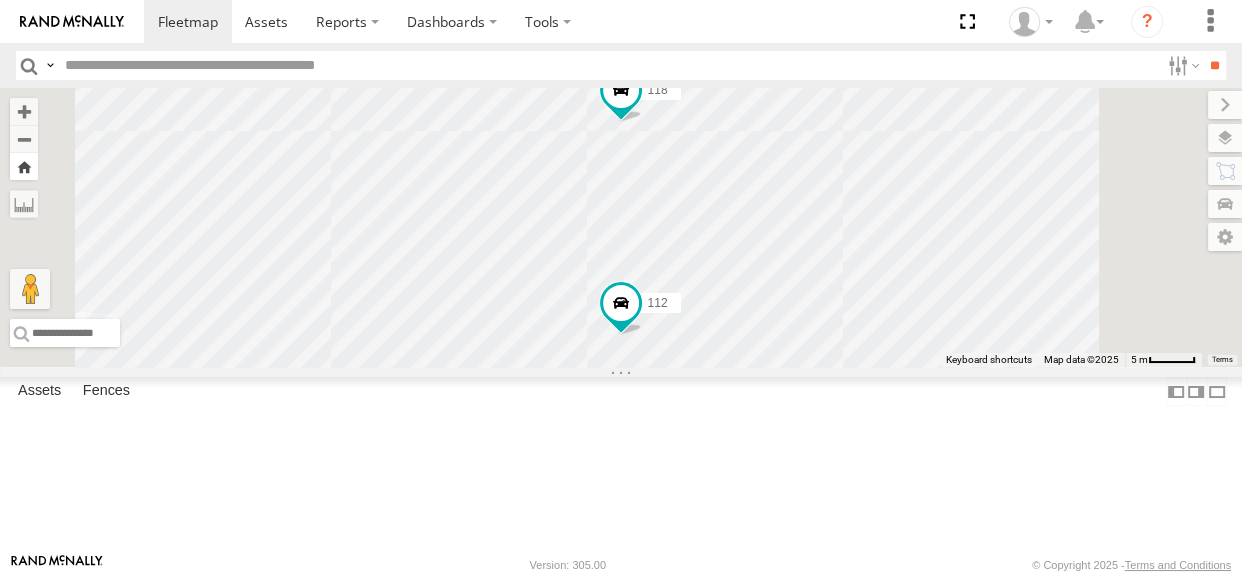 click at bounding box center [24, 166] 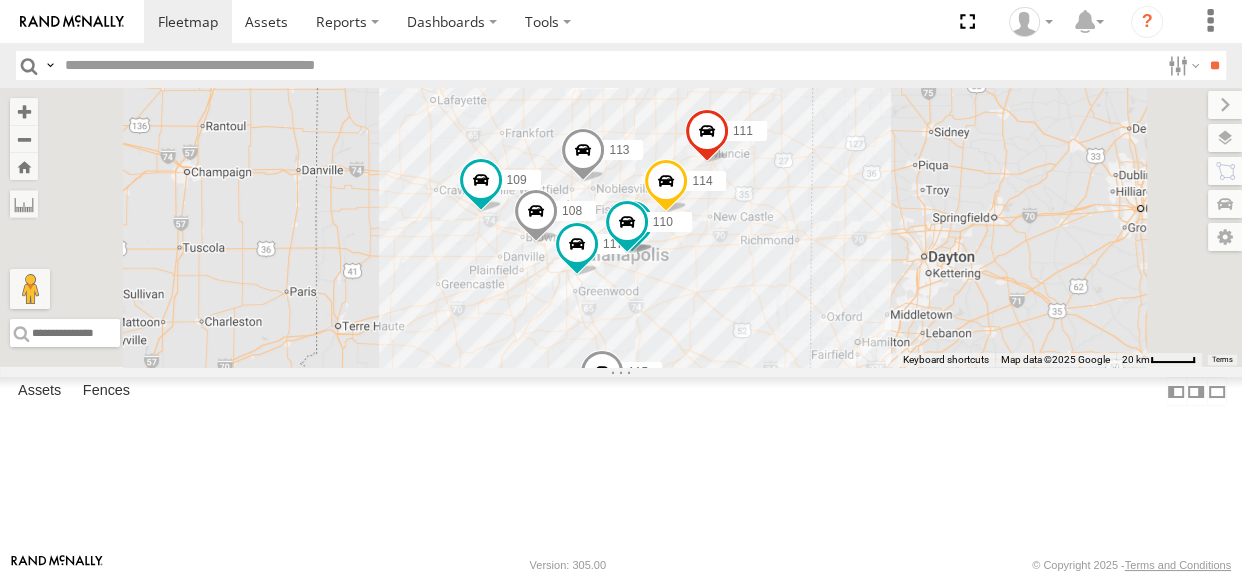 drag, startPoint x: 814, startPoint y: 382, endPoint x: 785, endPoint y: 378, distance: 29.274563 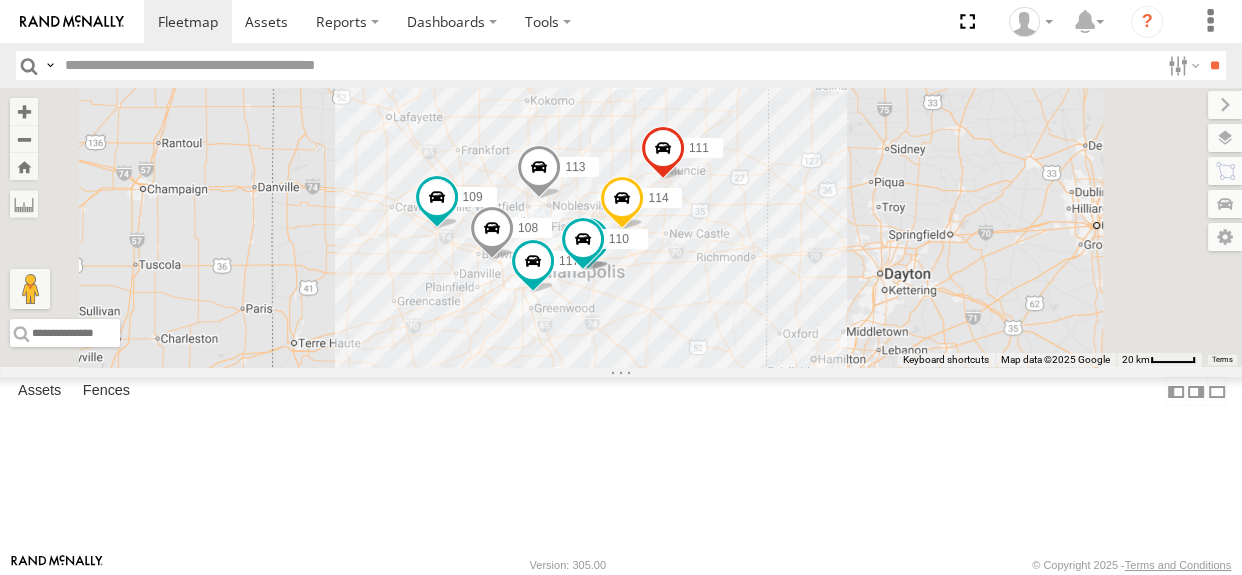 drag, startPoint x: 795, startPoint y: 205, endPoint x: 749, endPoint y: 224, distance: 49.76947 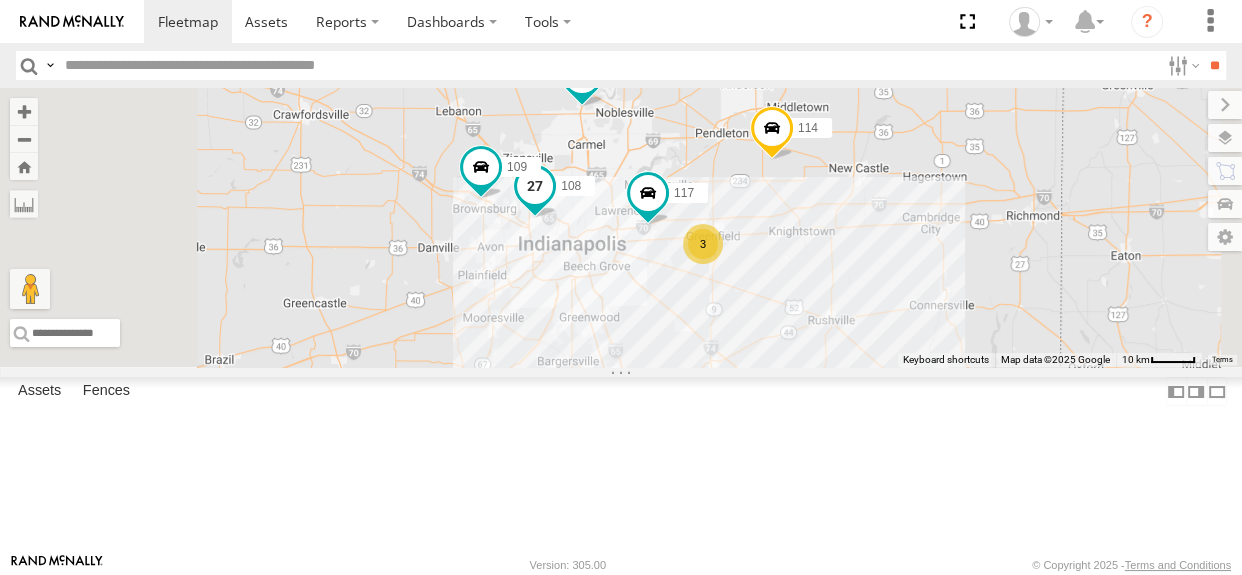 click at bounding box center (535, 185) 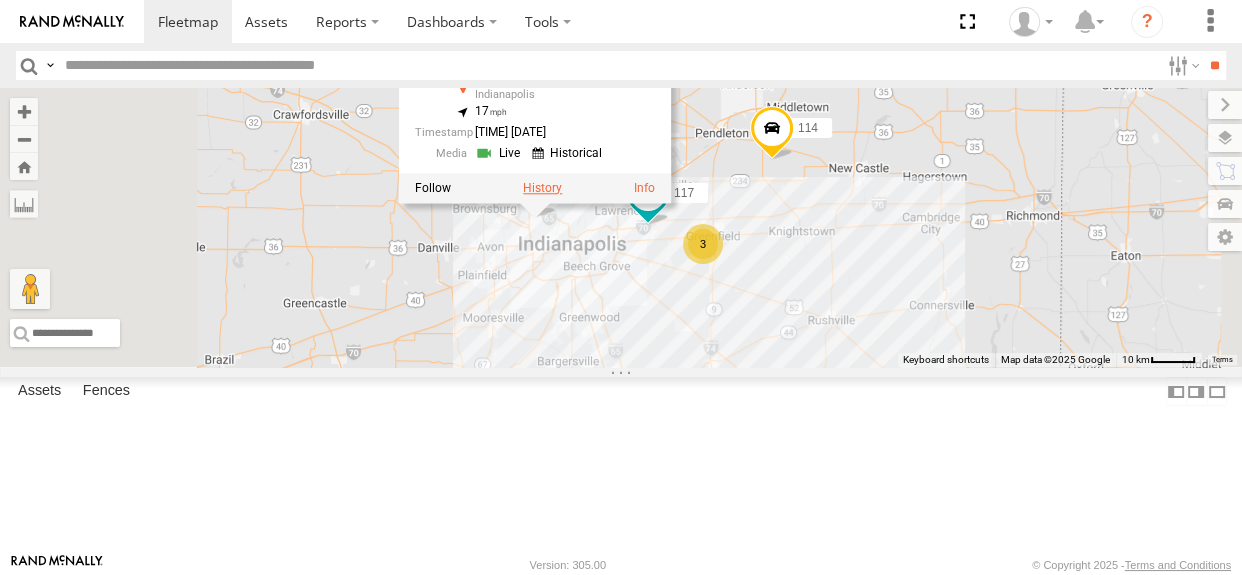 click at bounding box center [542, 187] 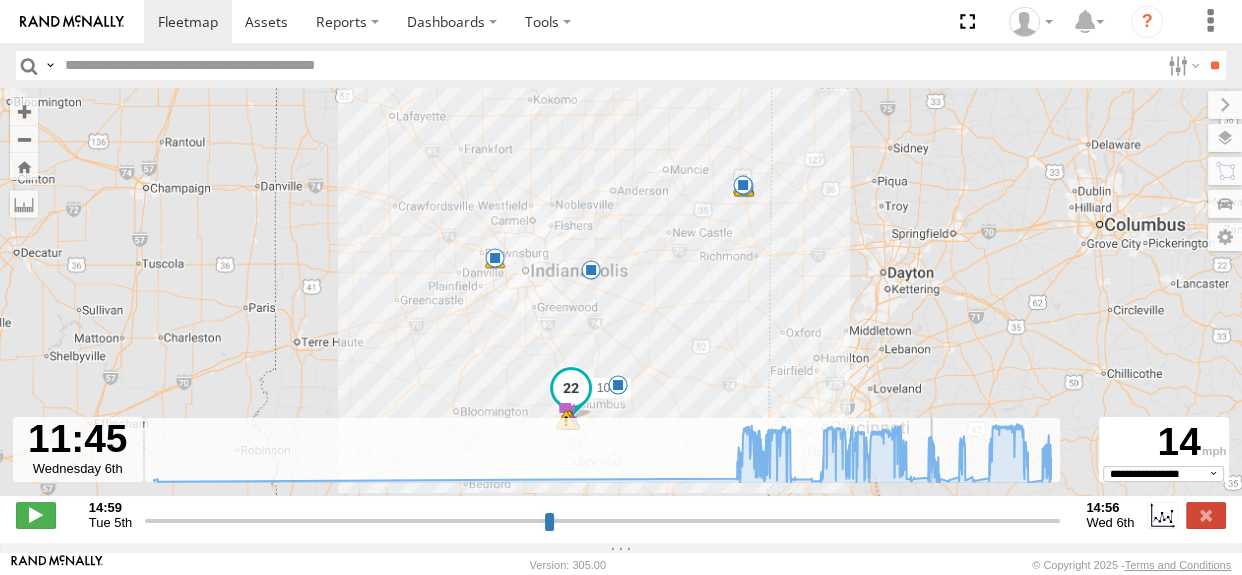 drag, startPoint x: 147, startPoint y: 530, endPoint x: 933, endPoint y: 536, distance: 786.0229 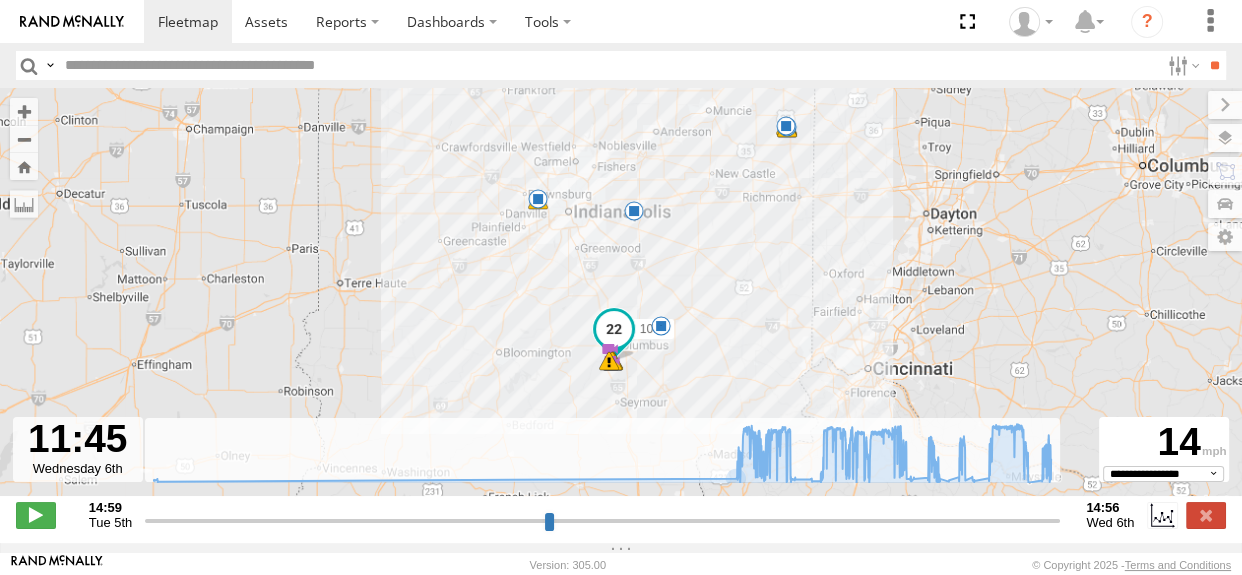 drag, startPoint x: 550, startPoint y: 354, endPoint x: 563, endPoint y: 322, distance: 34.539833 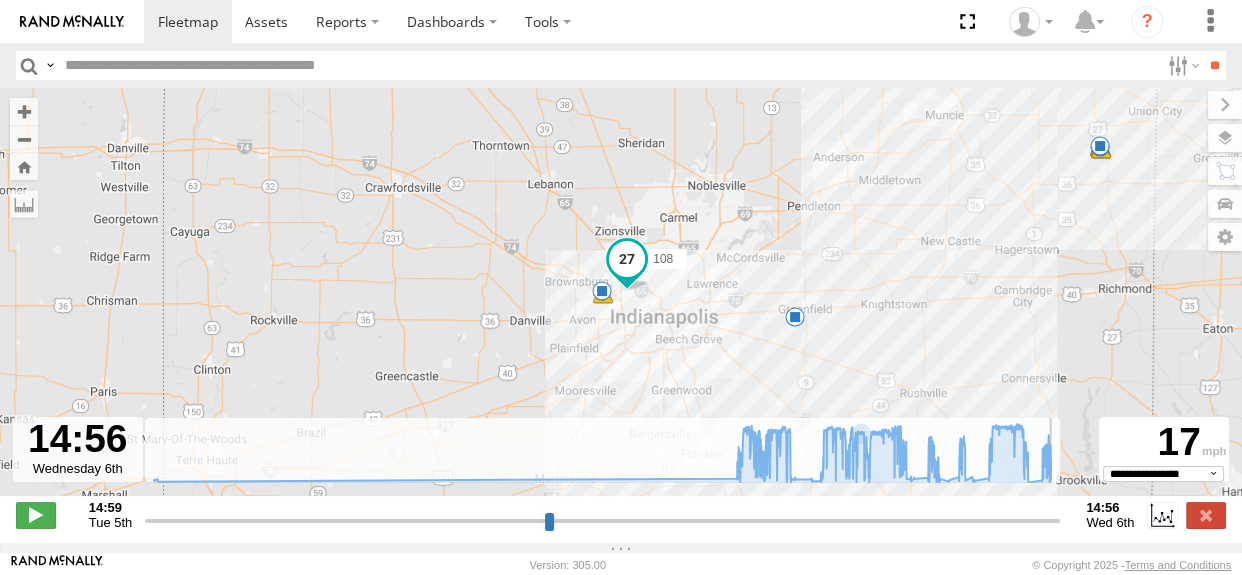 drag, startPoint x: 935, startPoint y: 534, endPoint x: 1065, endPoint y: 546, distance: 130.55267 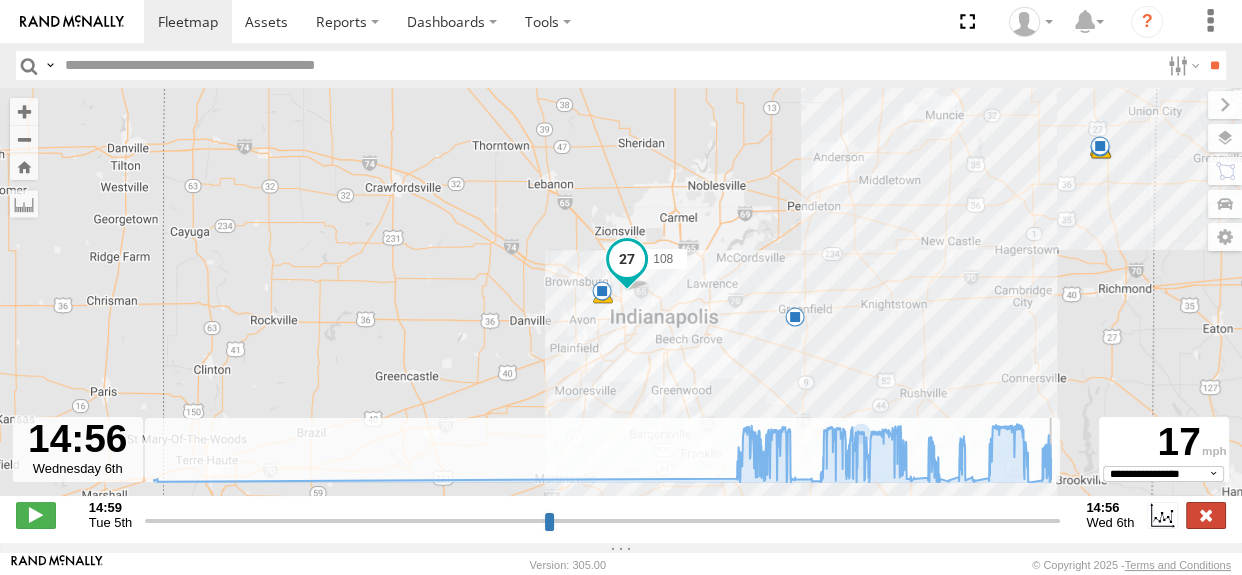 click at bounding box center (1206, 515) 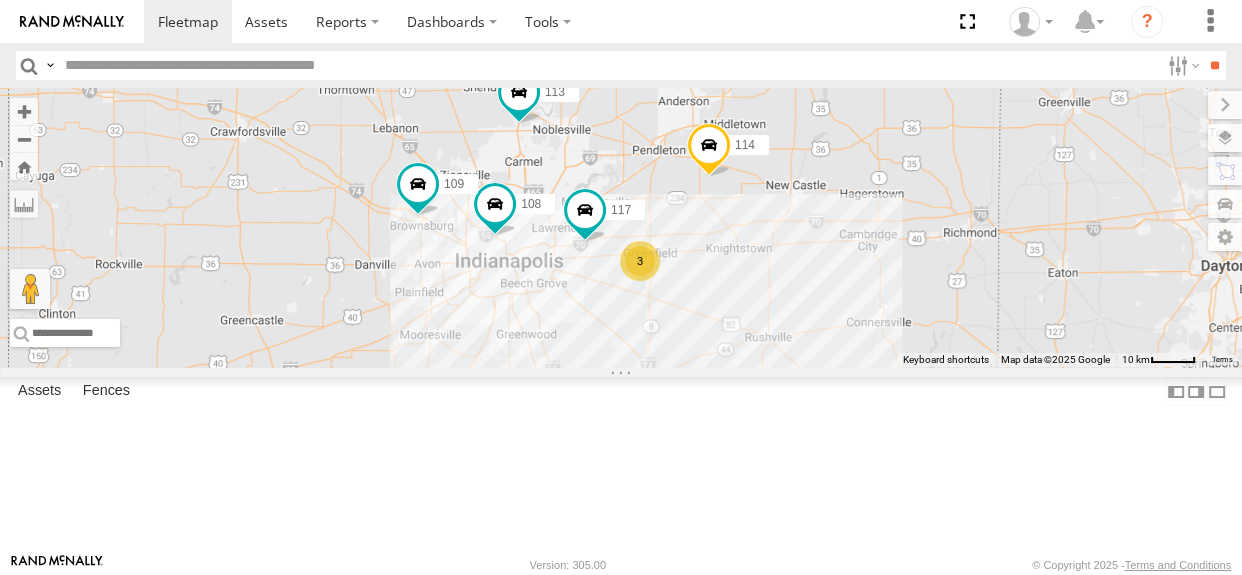drag, startPoint x: 761, startPoint y: 338, endPoint x: 696, endPoint y: 356, distance: 67.44627 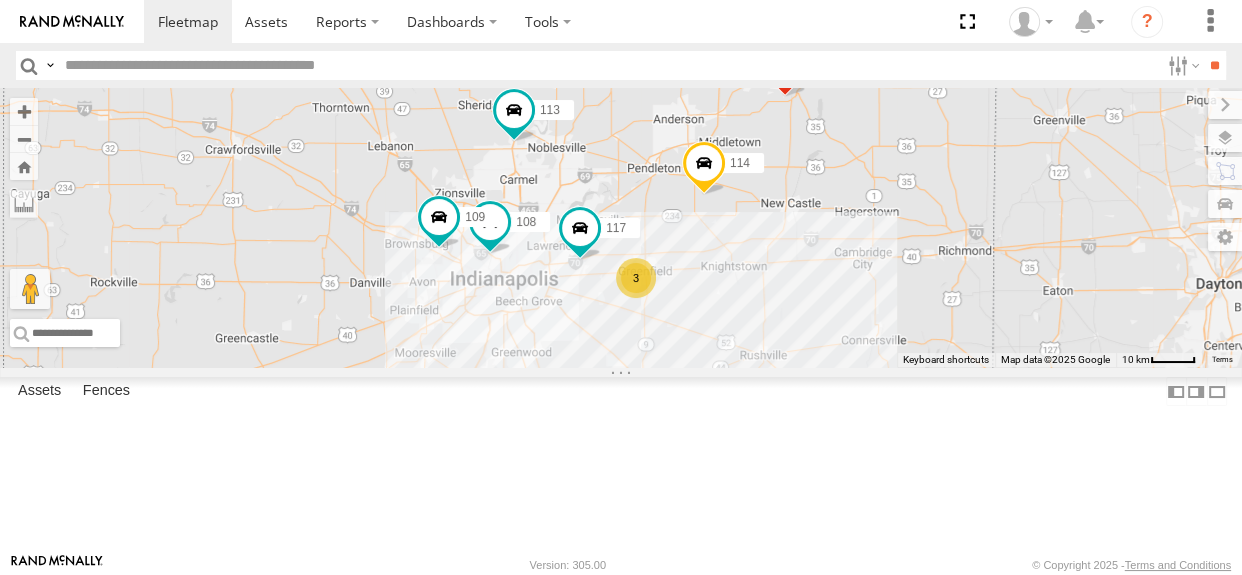 drag, startPoint x: 1004, startPoint y: 306, endPoint x: 997, endPoint y: 328, distance: 23.086792 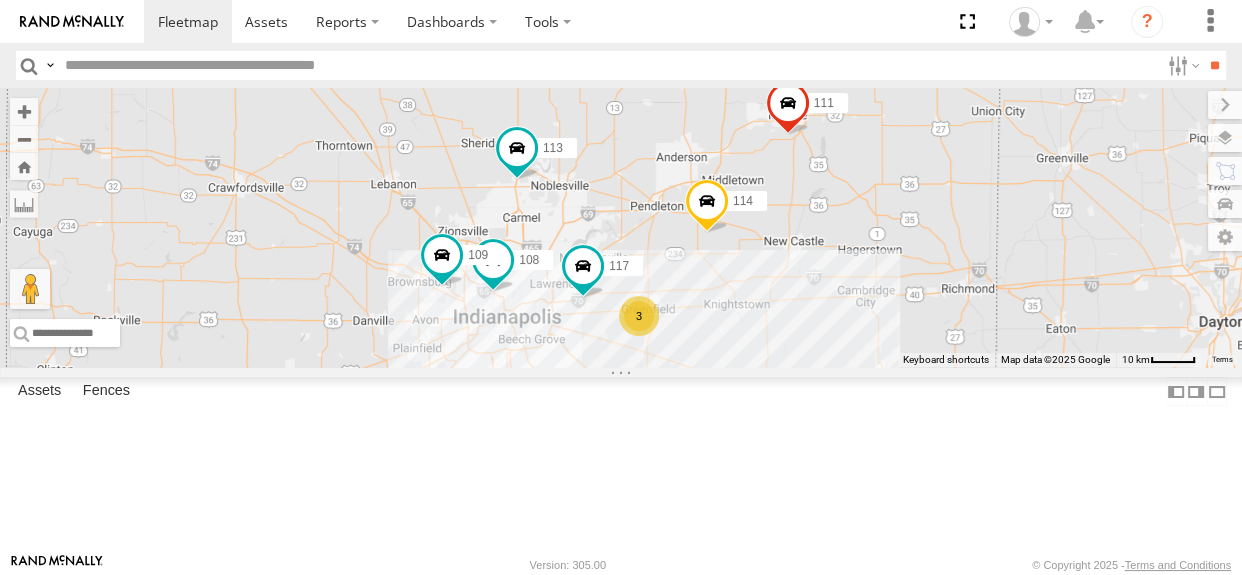 drag, startPoint x: 738, startPoint y: 259, endPoint x: 741, endPoint y: 299, distance: 40.112343 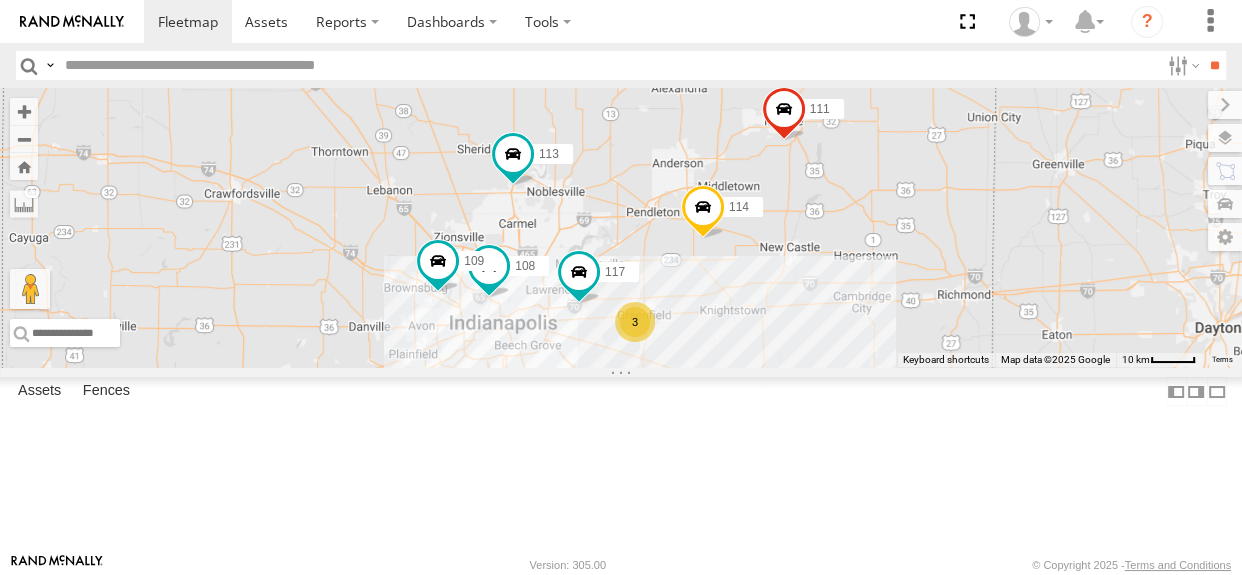 drag, startPoint x: 741, startPoint y: 300, endPoint x: 736, endPoint y: 309, distance: 10.29563 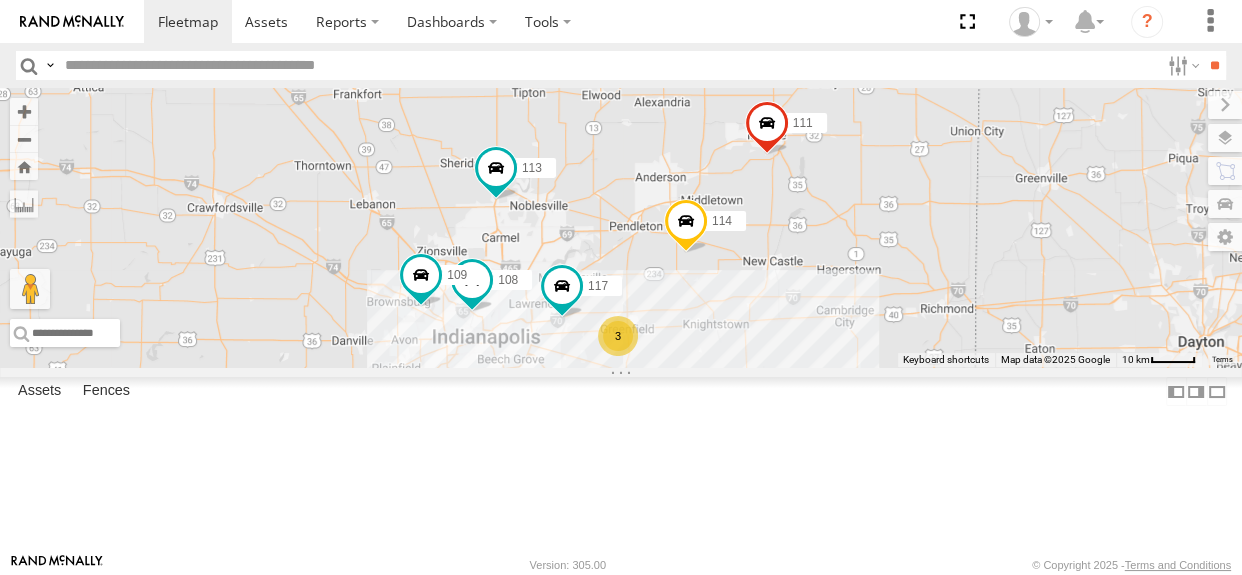 drag, startPoint x: 740, startPoint y: 306, endPoint x: 721, endPoint y: 320, distance: 23.600847 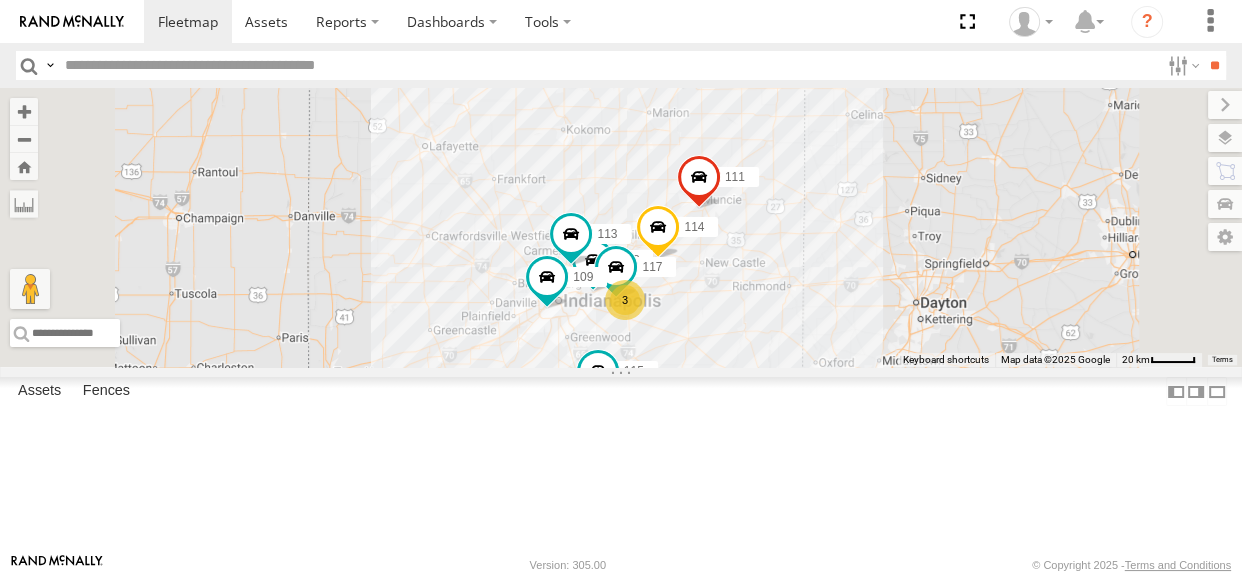drag, startPoint x: 841, startPoint y: 395, endPoint x: 841, endPoint y: 418, distance: 23 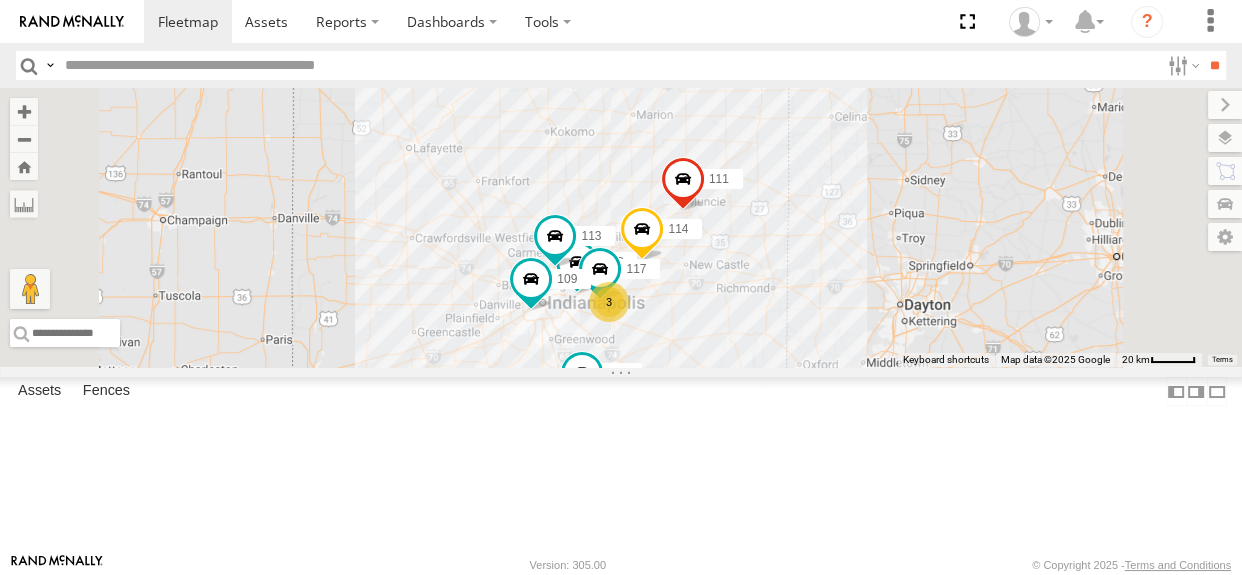 drag, startPoint x: 797, startPoint y: 290, endPoint x: 783, endPoint y: 292, distance: 14.142136 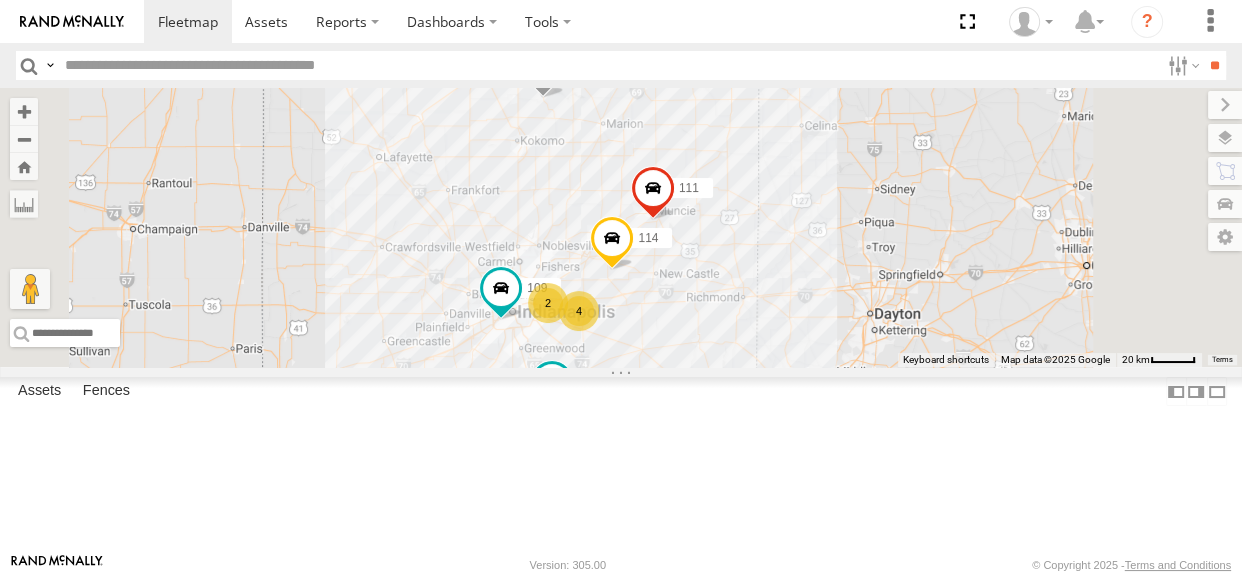 drag, startPoint x: 907, startPoint y: 410, endPoint x: 873, endPoint y: 419, distance: 35.17101 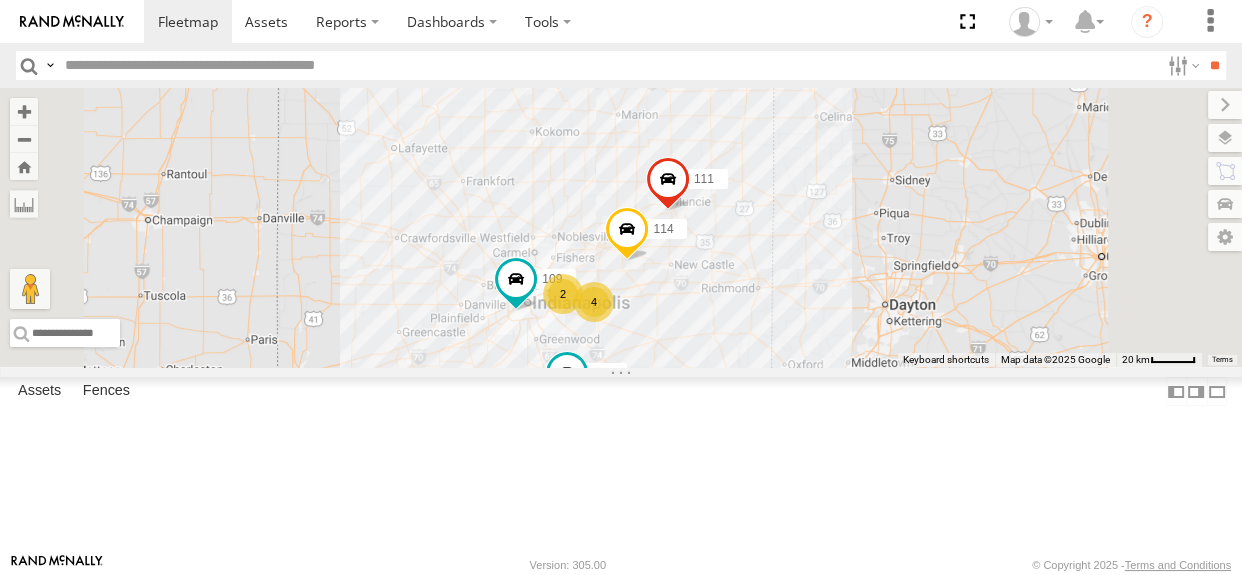 drag, startPoint x: 870, startPoint y: 420, endPoint x: 890, endPoint y: 409, distance: 22.825424 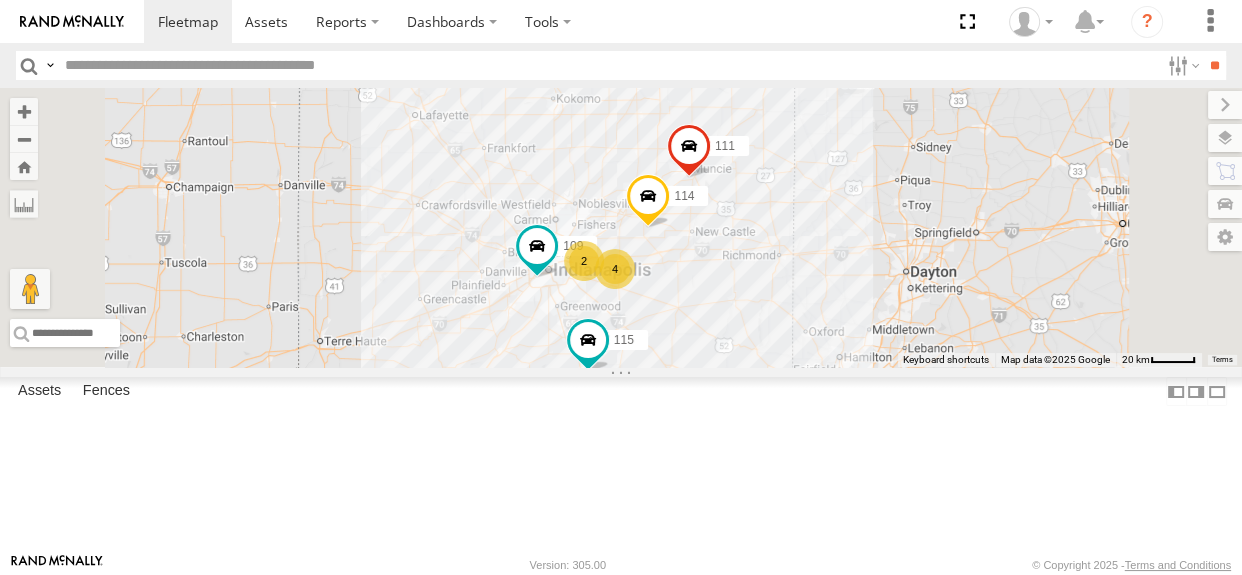 drag, startPoint x: 890, startPoint y: 409, endPoint x: 914, endPoint y: 372, distance: 44.102154 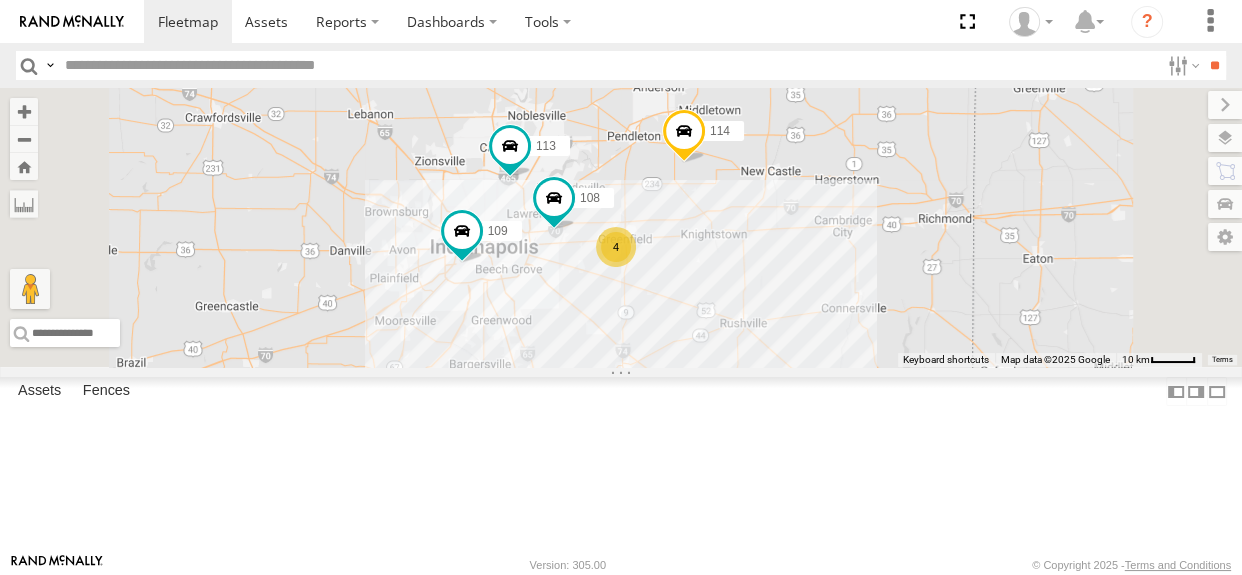 drag, startPoint x: 941, startPoint y: 370, endPoint x: 919, endPoint y: 370, distance: 22 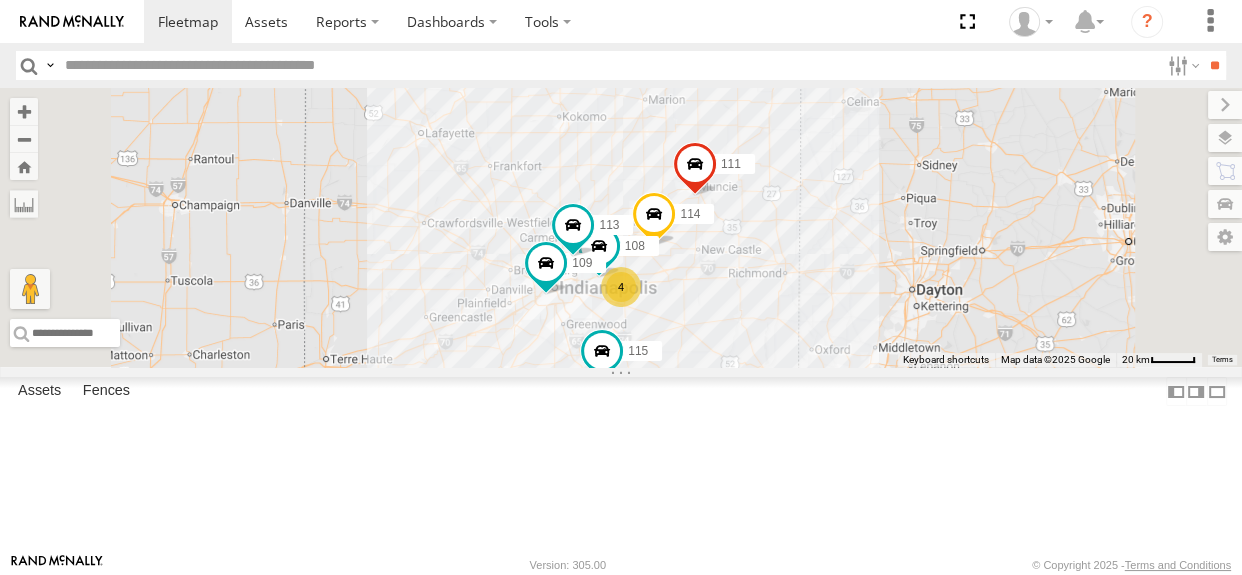 click at bounding box center [585, 46] 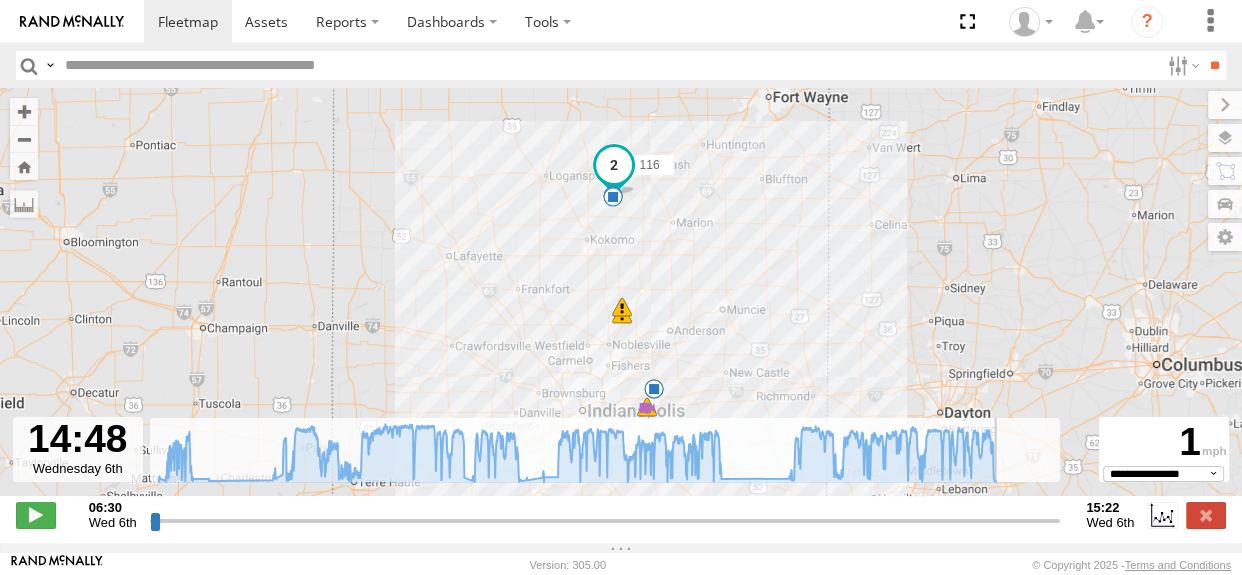 drag, startPoint x: 151, startPoint y: 532, endPoint x: 997, endPoint y: 506, distance: 846.3994 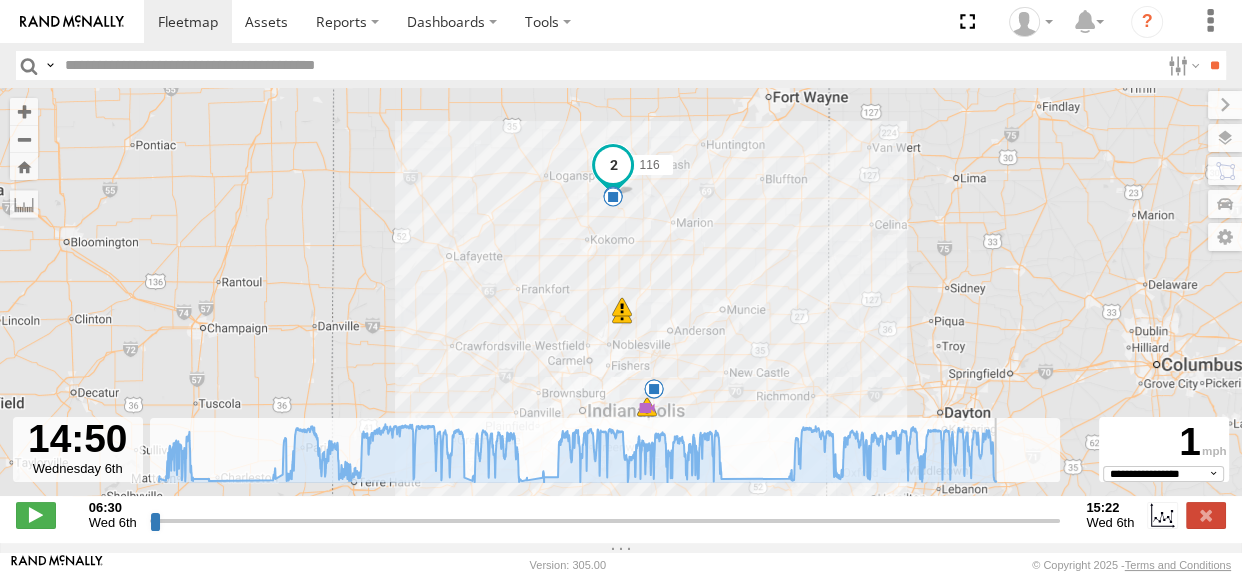 click at bounding box center (605, 520) 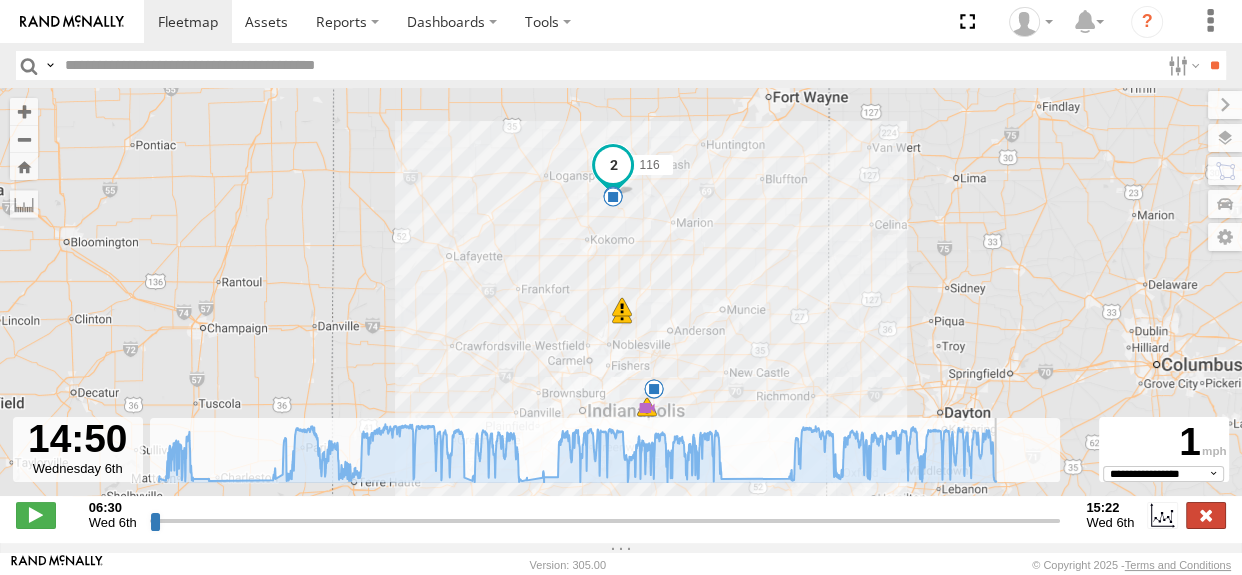 click at bounding box center (1206, 515) 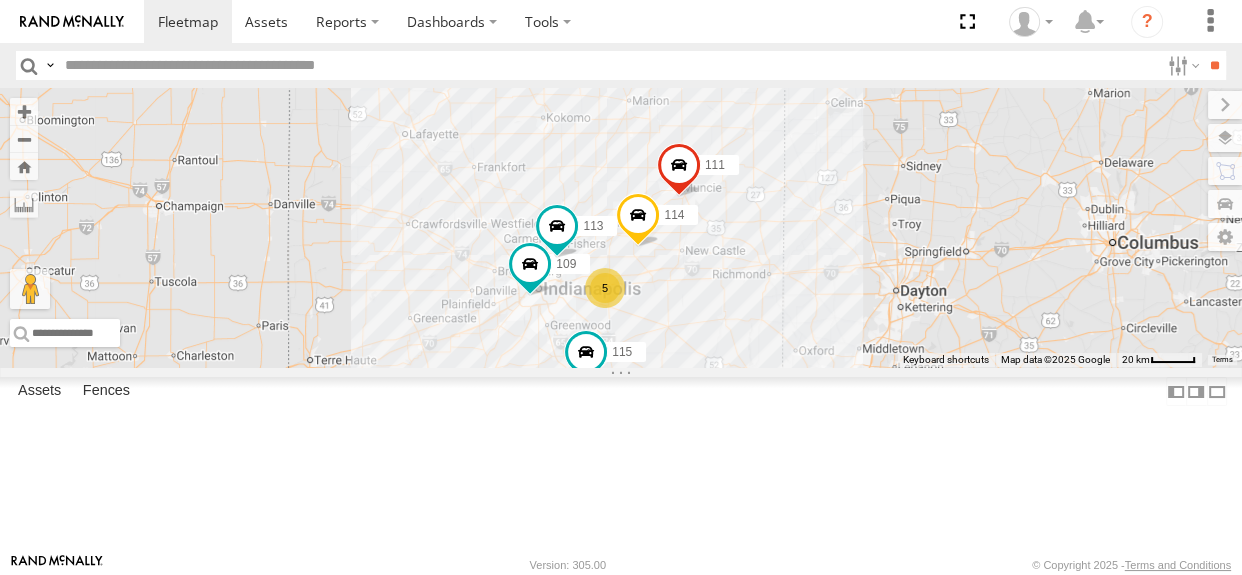 drag, startPoint x: 789, startPoint y: 243, endPoint x: 770, endPoint y: 244, distance: 19.026299 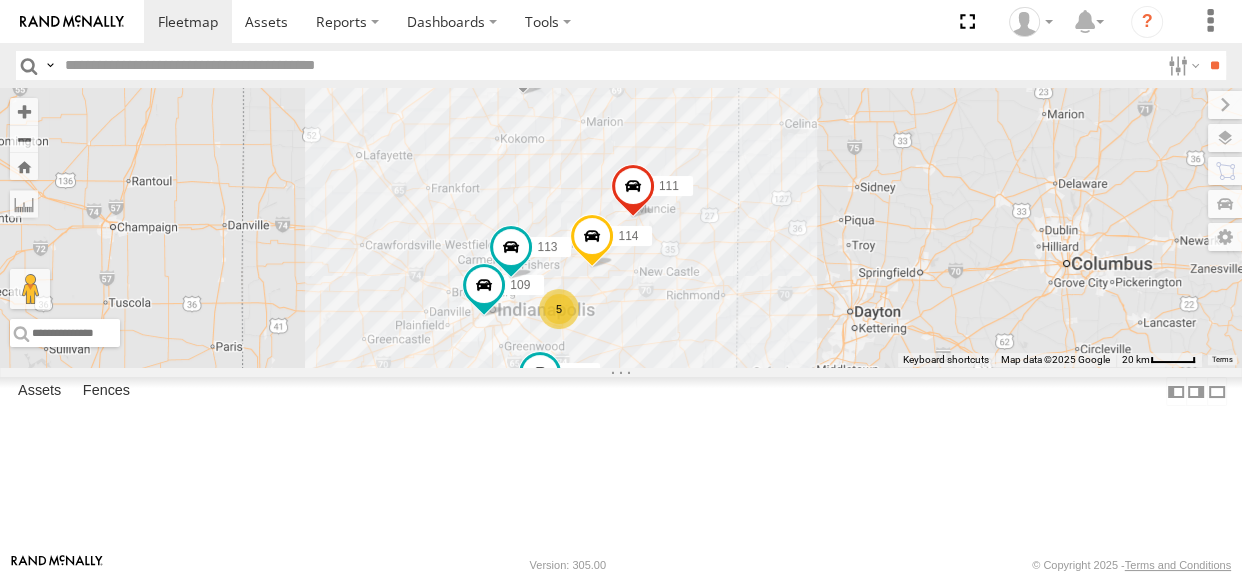 drag, startPoint x: 944, startPoint y: 400, endPoint x: 897, endPoint y: 421, distance: 51.47815 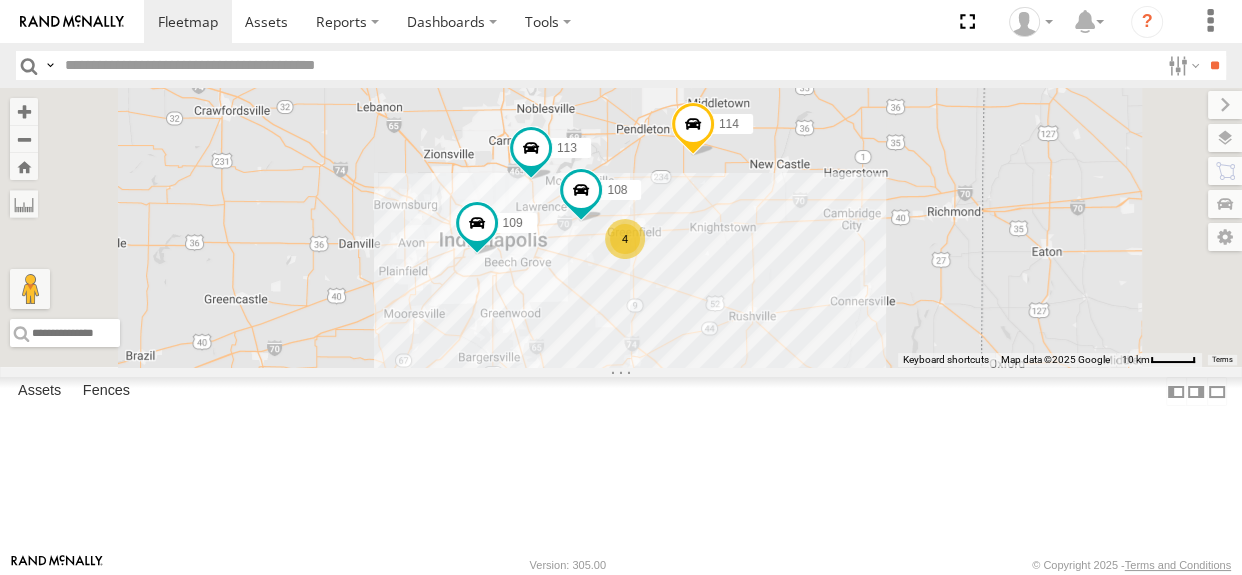 drag, startPoint x: 827, startPoint y: 412, endPoint x: 851, endPoint y: 378, distance: 41.617306 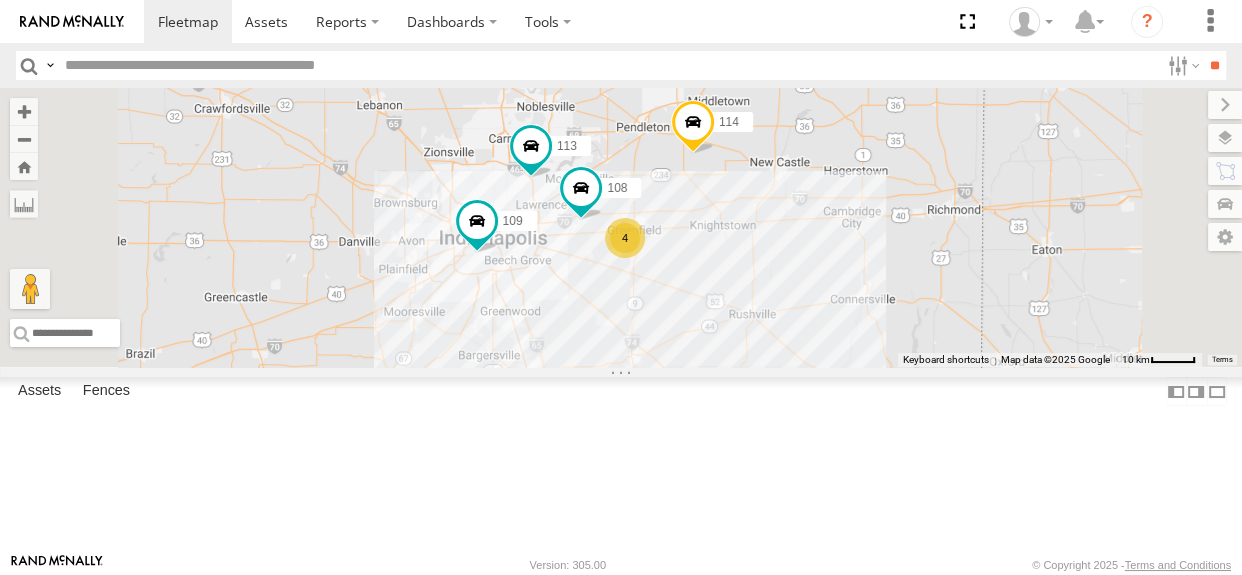 click at bounding box center (588, 397) 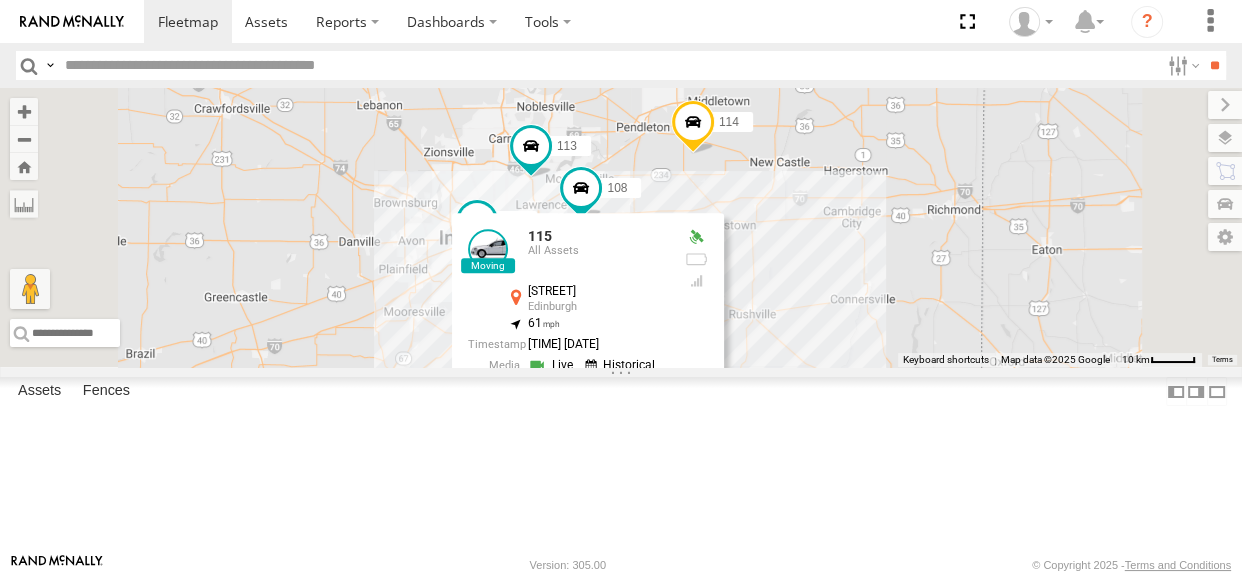 click at bounding box center [595, 399] 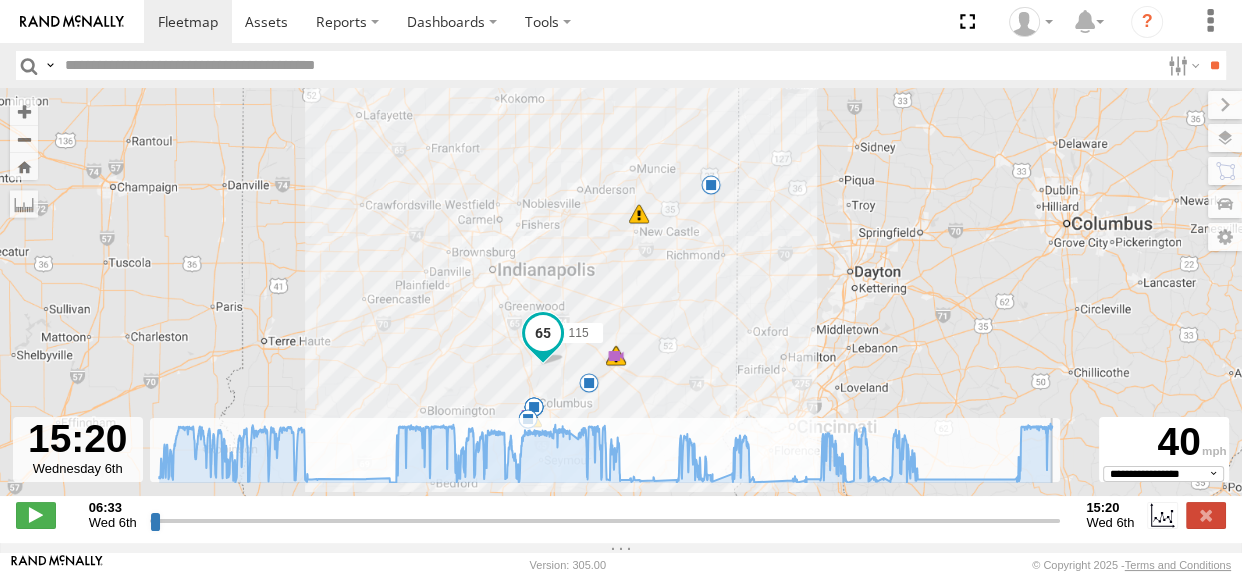 drag, startPoint x: 153, startPoint y: 530, endPoint x: 1068, endPoint y: 529, distance: 915.00055 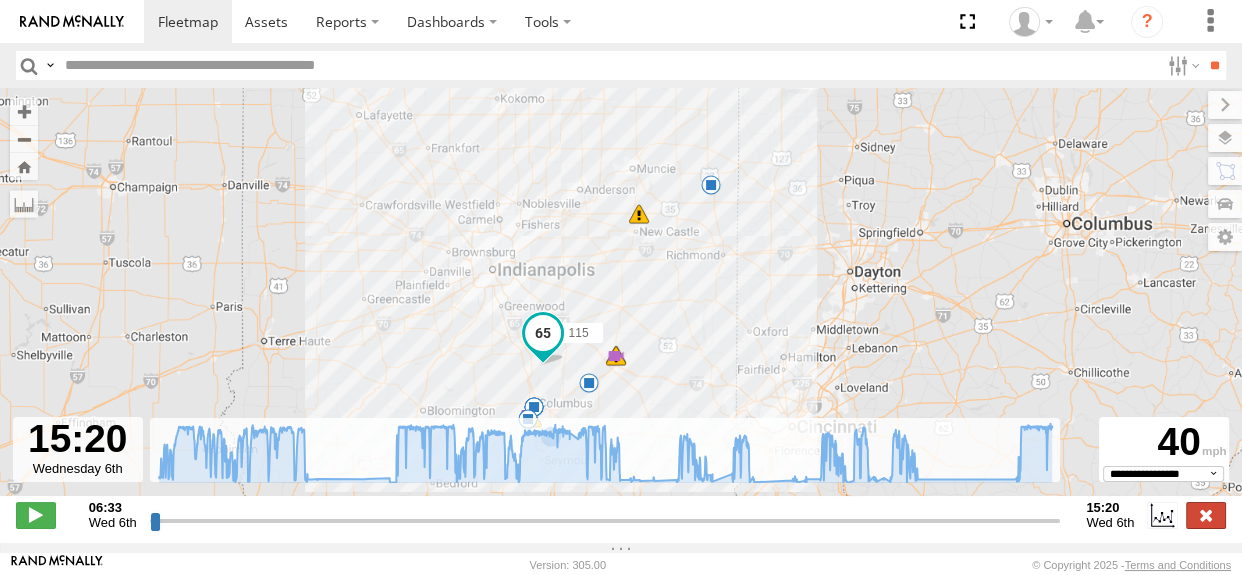 click at bounding box center [1206, 515] 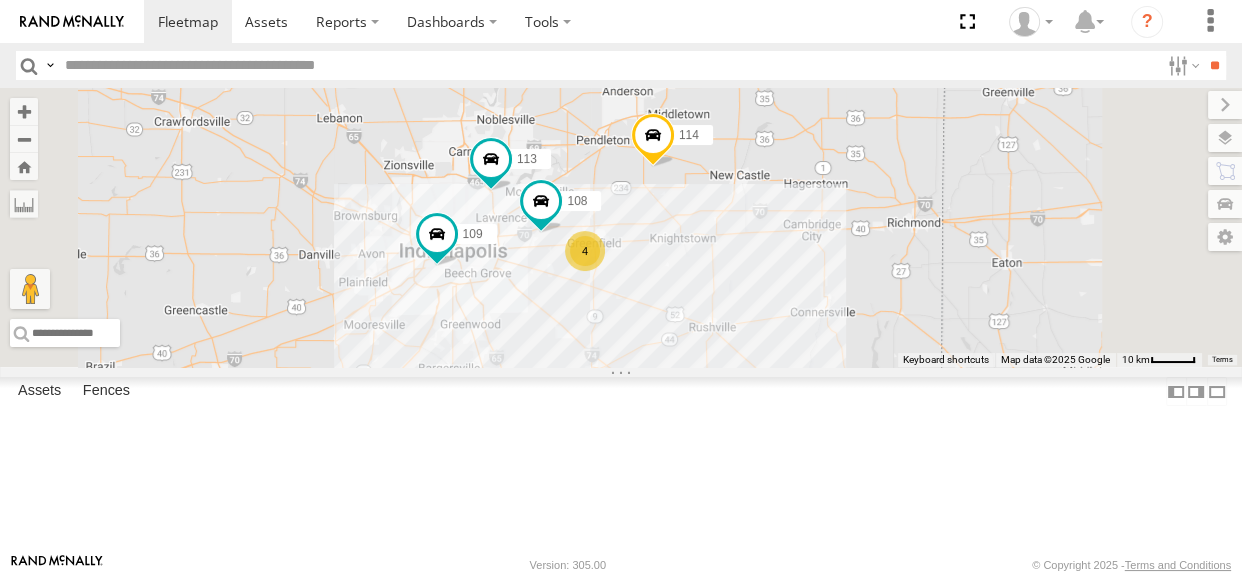 drag, startPoint x: 824, startPoint y: 406, endPoint x: 780, endPoint y: 420, distance: 46.173584 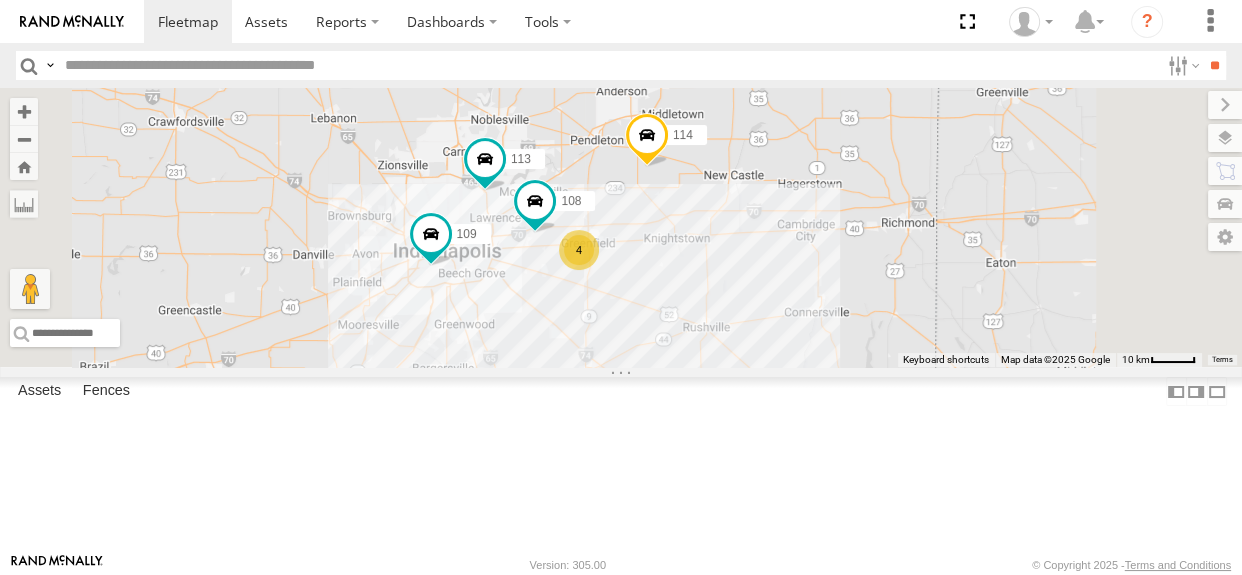 click on "114 115 109 111 113 4 108" at bounding box center [621, 227] 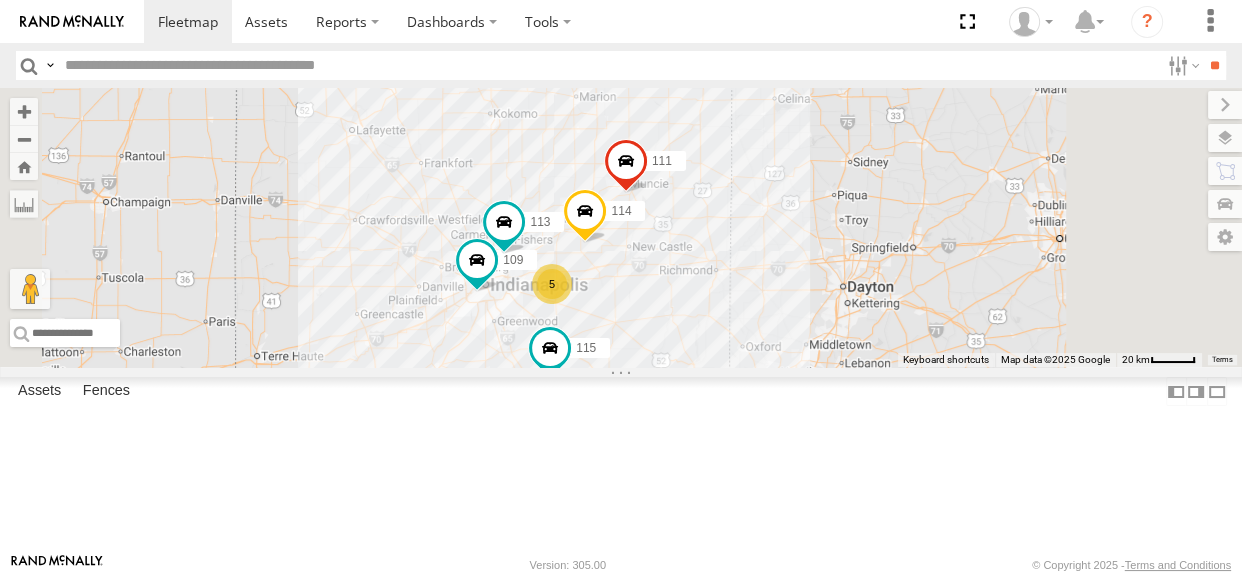 drag, startPoint x: 647, startPoint y: 278, endPoint x: 632, endPoint y: 288, distance: 18.027756 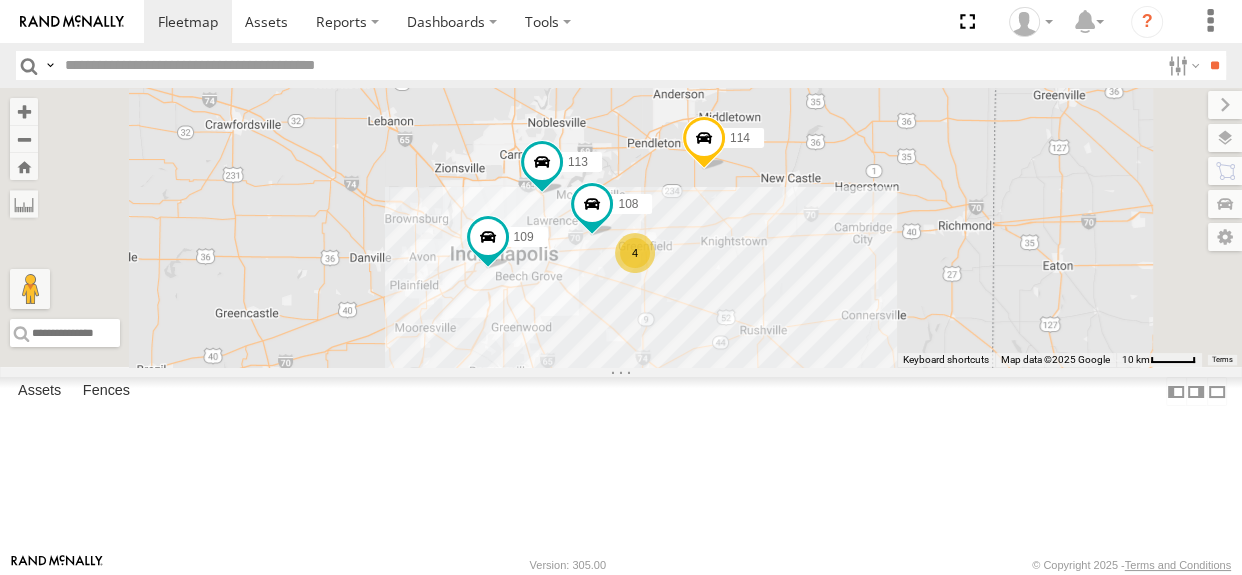 drag, startPoint x: 965, startPoint y: 434, endPoint x: 949, endPoint y: 374, distance: 62.0967 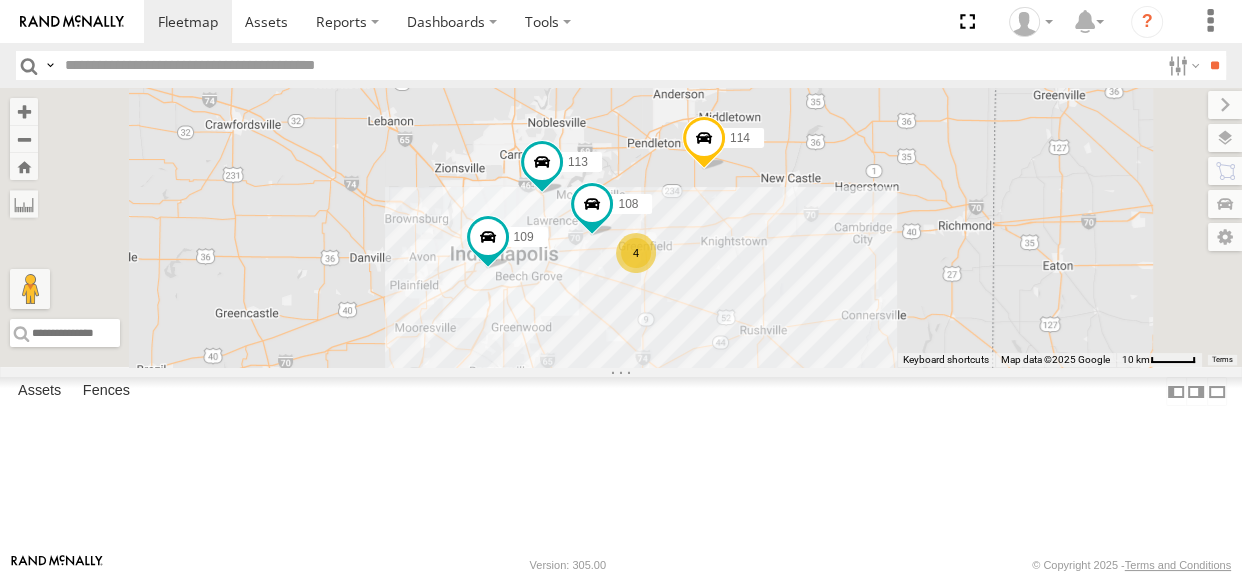 scroll, scrollTop: 0, scrollLeft: 0, axis: both 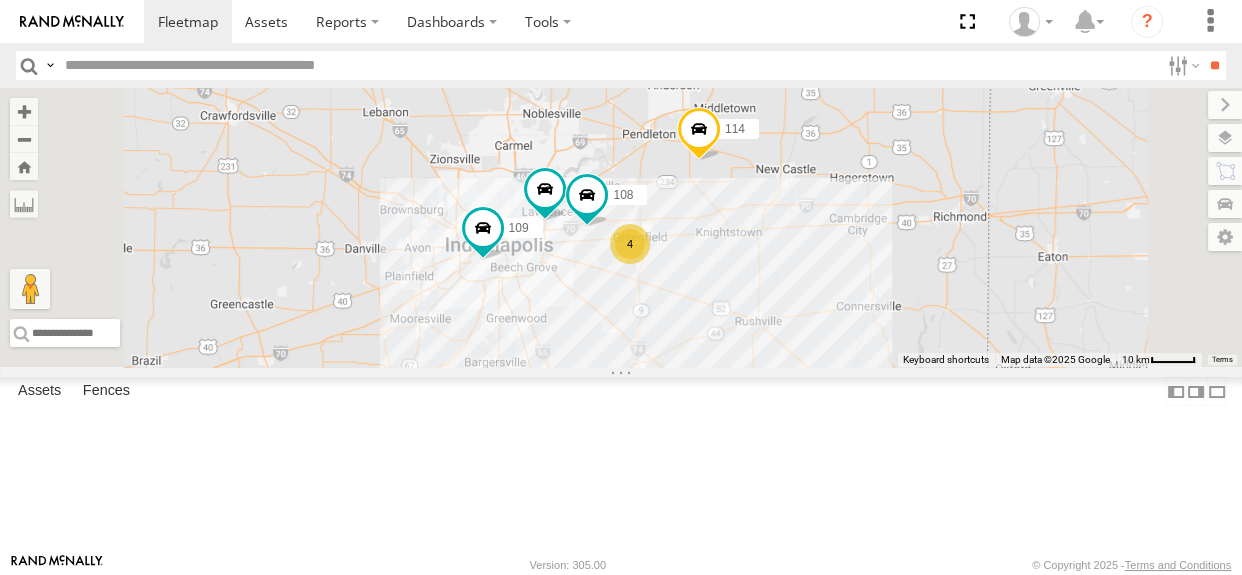 drag, startPoint x: 958, startPoint y: 372, endPoint x: 938, endPoint y: 363, distance: 21.931713 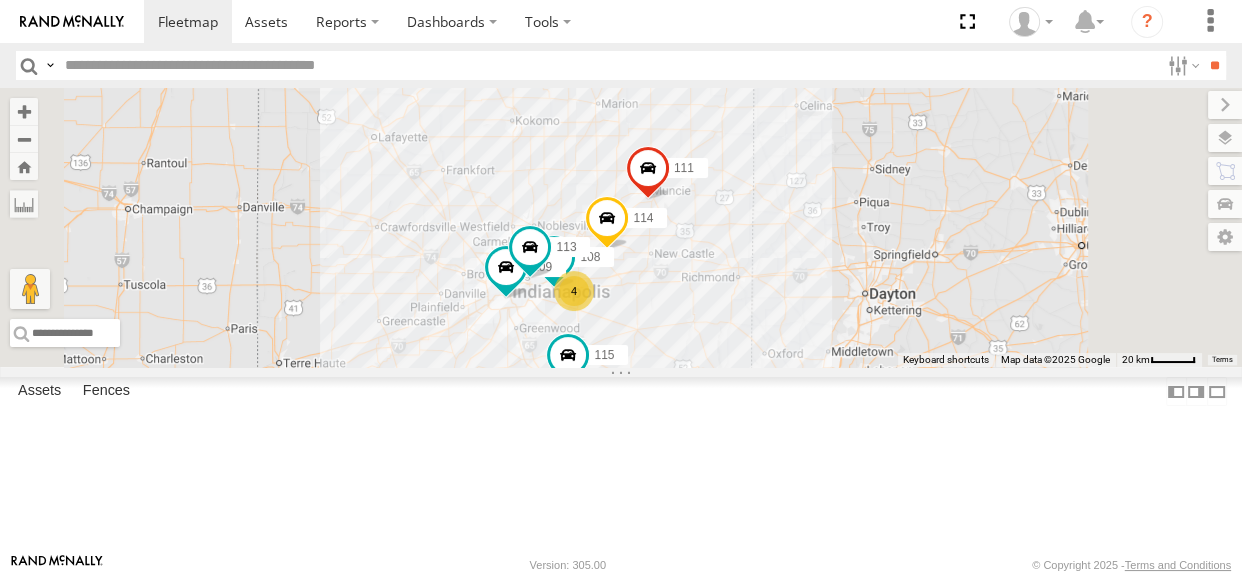 drag, startPoint x: 791, startPoint y: 277, endPoint x: 743, endPoint y: 281, distance: 48.166378 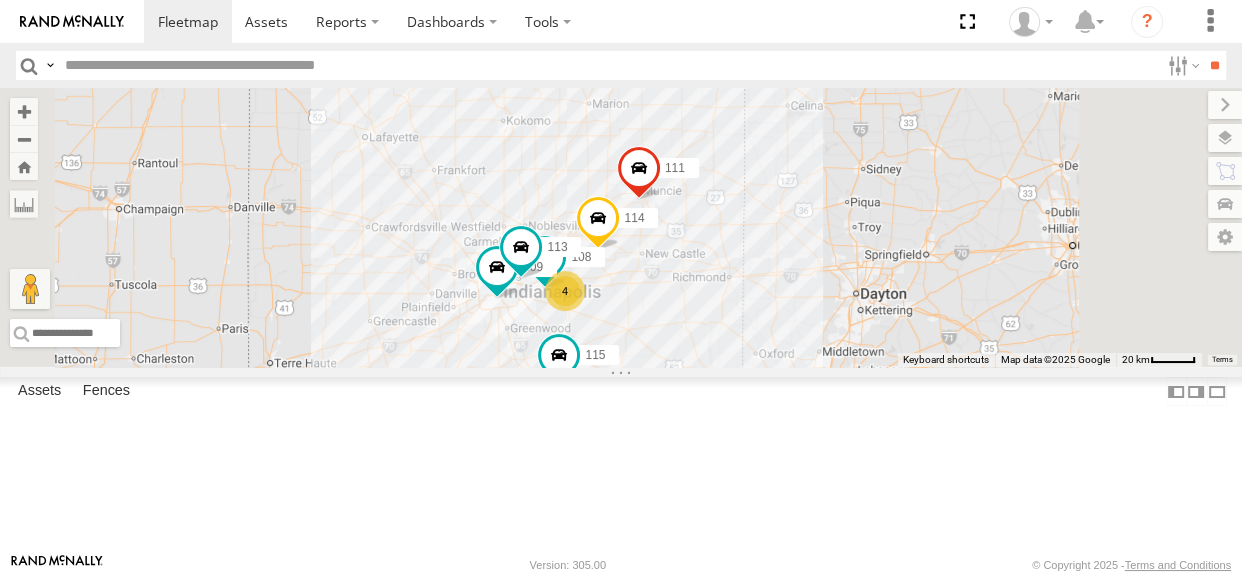 click on "114 116 4 108 115 109 111 113" at bounding box center (621, 227) 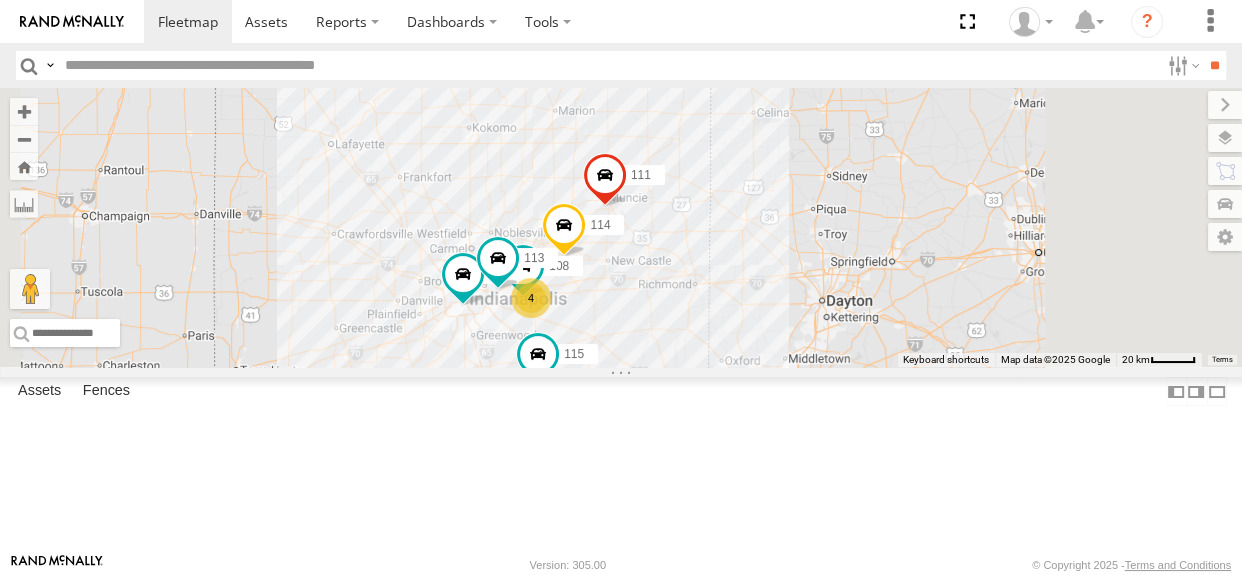 drag, startPoint x: 819, startPoint y: 287, endPoint x: 780, endPoint y: 294, distance: 39.623226 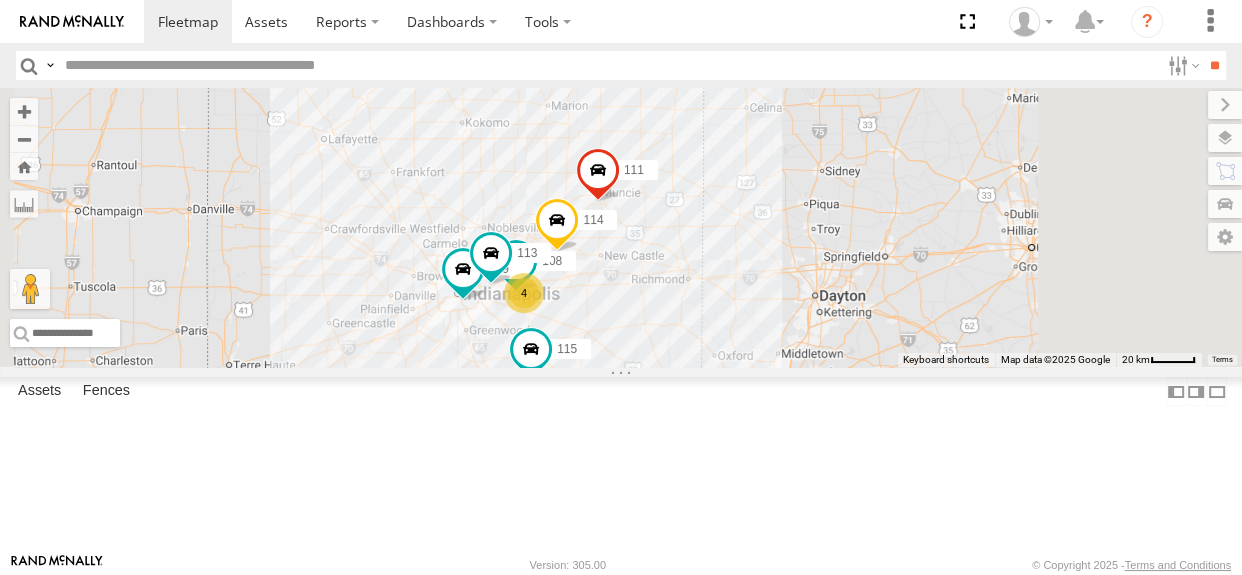 drag, startPoint x: 784, startPoint y: 287, endPoint x: 777, endPoint y: 279, distance: 10.630146 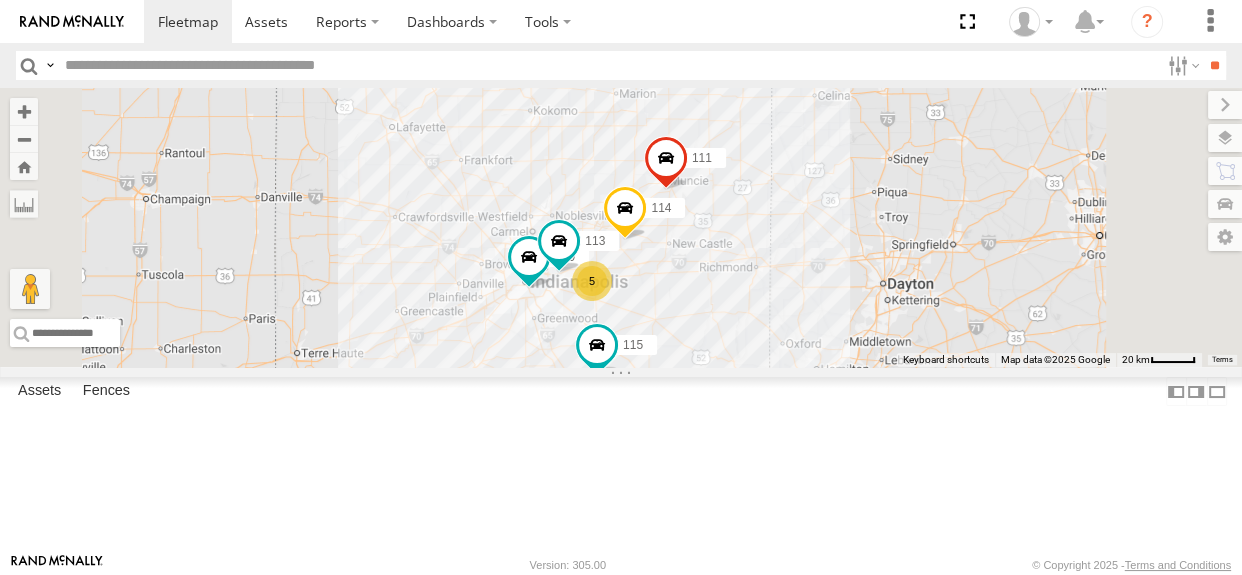 drag, startPoint x: 909, startPoint y: 397, endPoint x: 885, endPoint y: 390, distance: 25 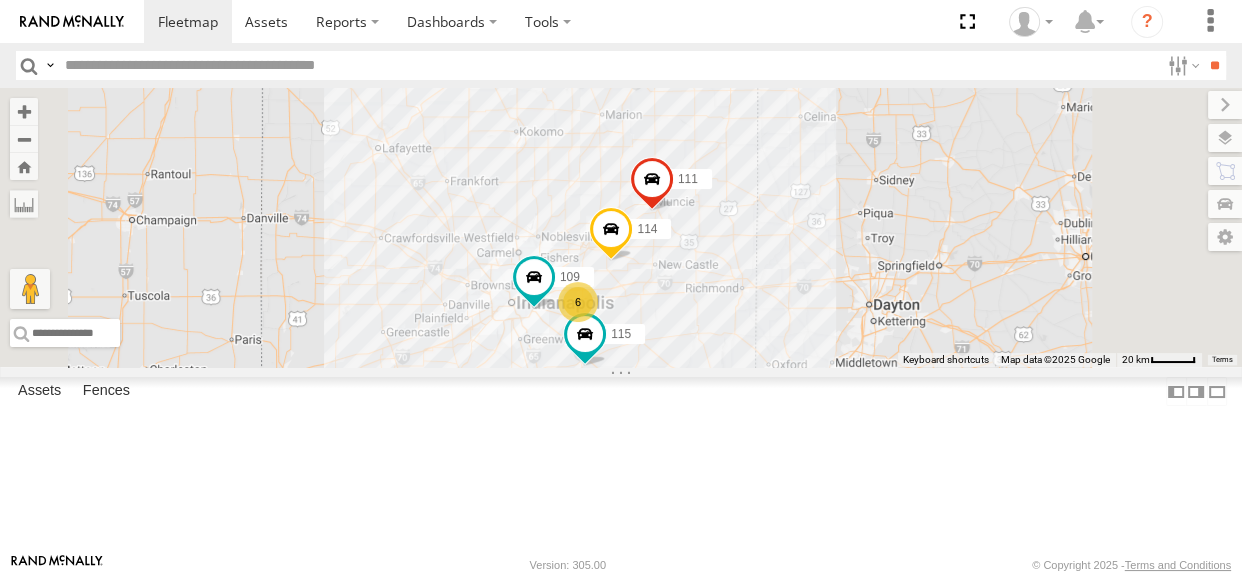 drag, startPoint x: 863, startPoint y: 296, endPoint x: 827, endPoint y: 299, distance: 36.124783 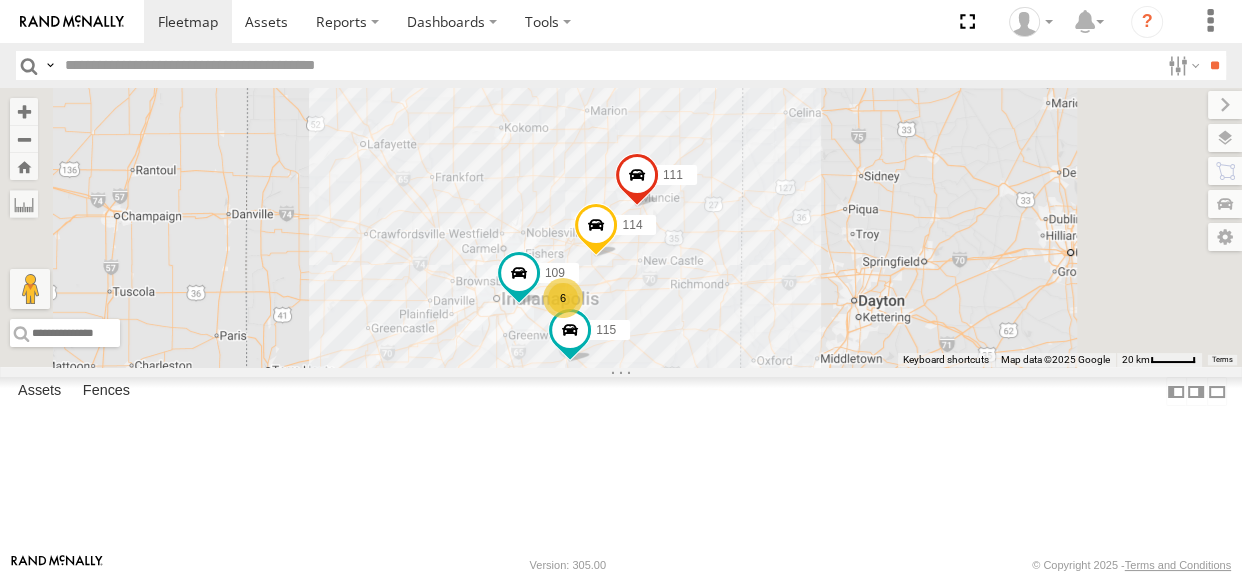 drag, startPoint x: 801, startPoint y: 311, endPoint x: 780, endPoint y: 305, distance: 21.84033 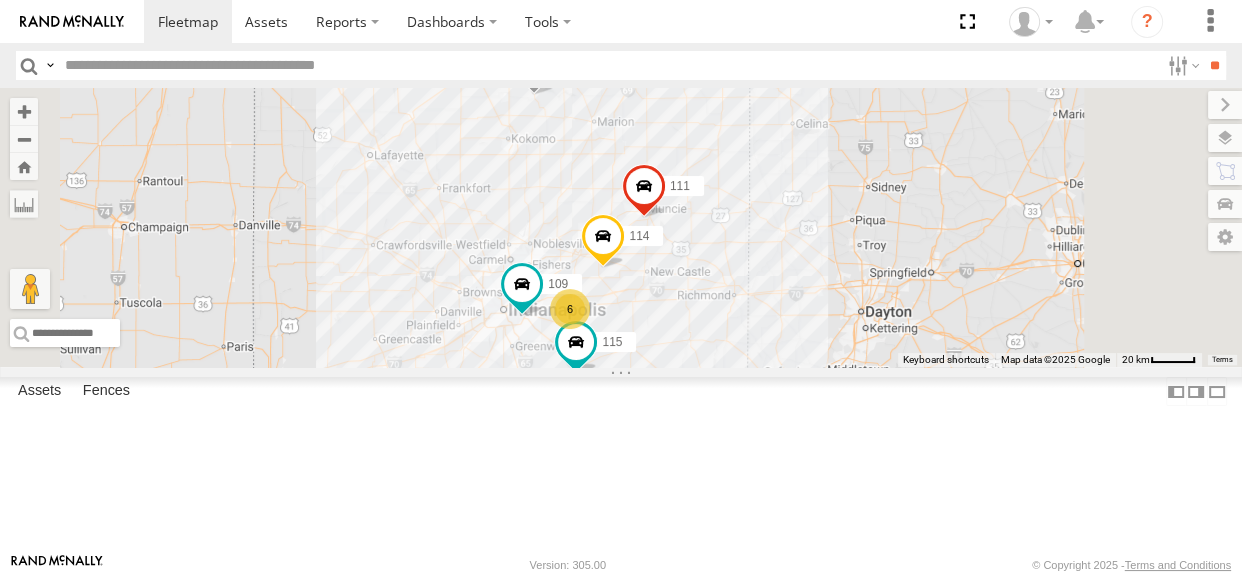 drag, startPoint x: 861, startPoint y: 293, endPoint x: 820, endPoint y: 301, distance: 41.773197 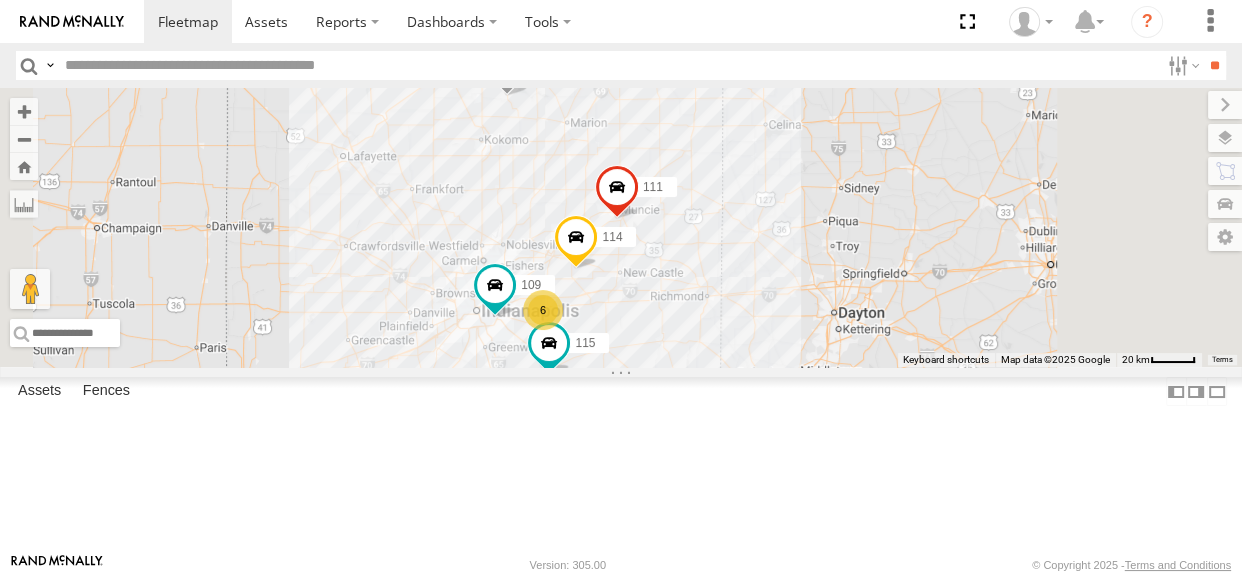 drag, startPoint x: 821, startPoint y: 308, endPoint x: 790, endPoint y: 308, distance: 31 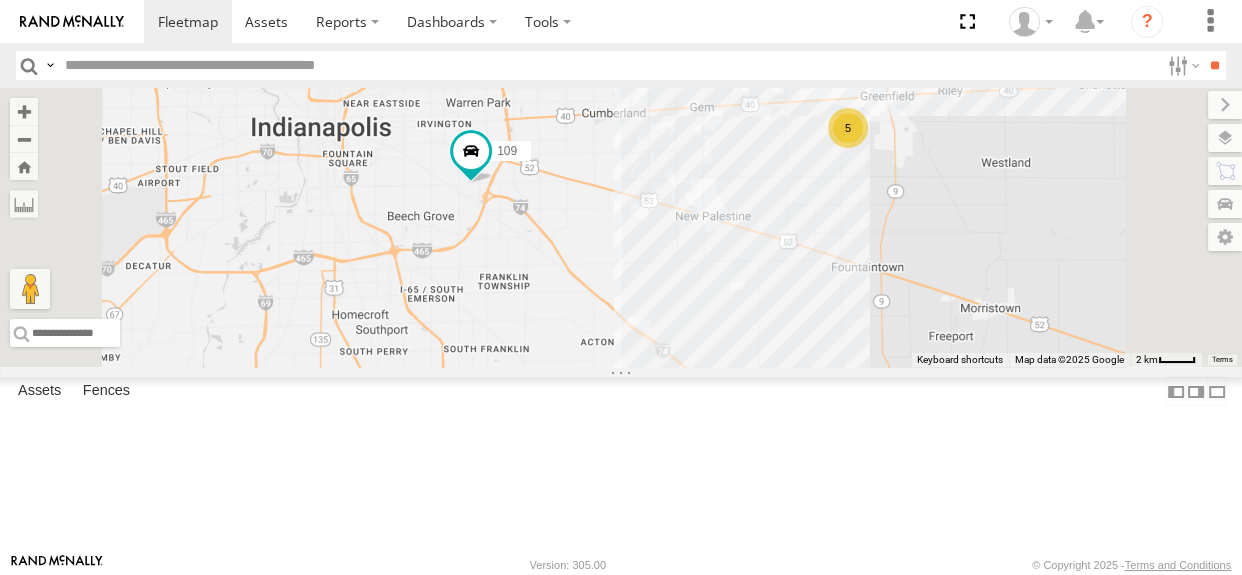 drag, startPoint x: 739, startPoint y: 369, endPoint x: 769, endPoint y: 492, distance: 126.60569 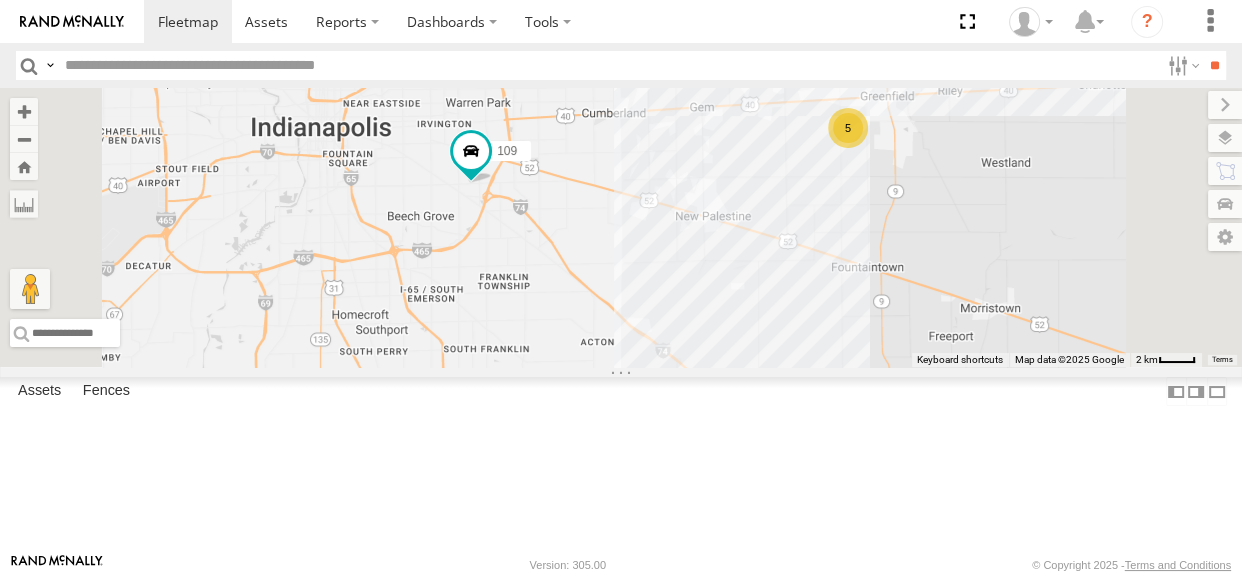 click on "114 116 115 109 111 113 5" at bounding box center [621, 227] 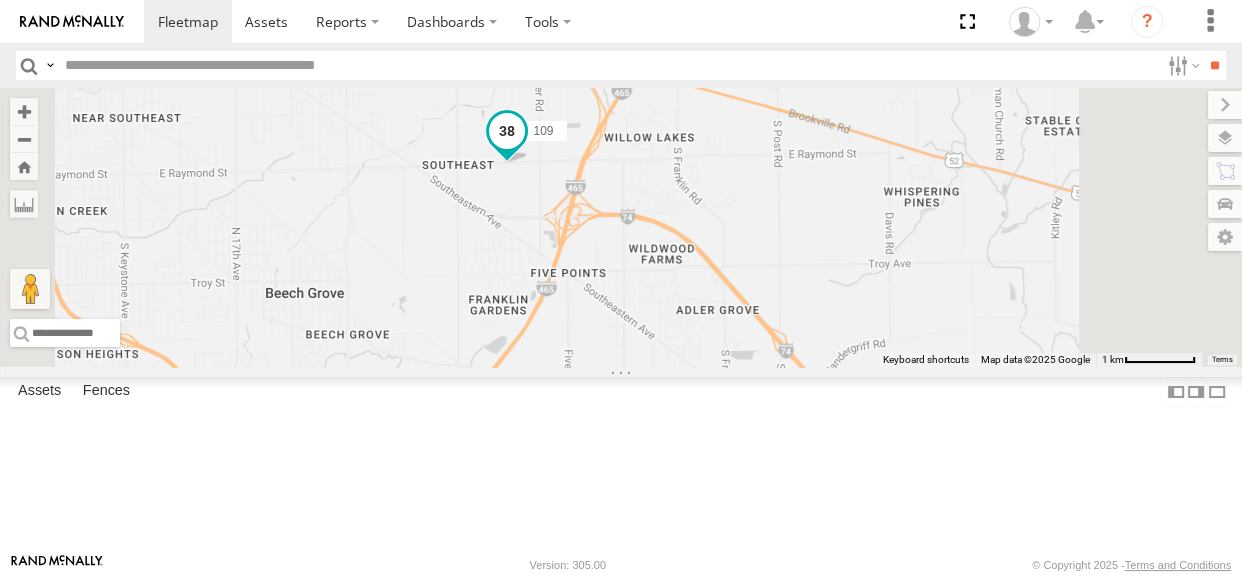 click at bounding box center [507, 130] 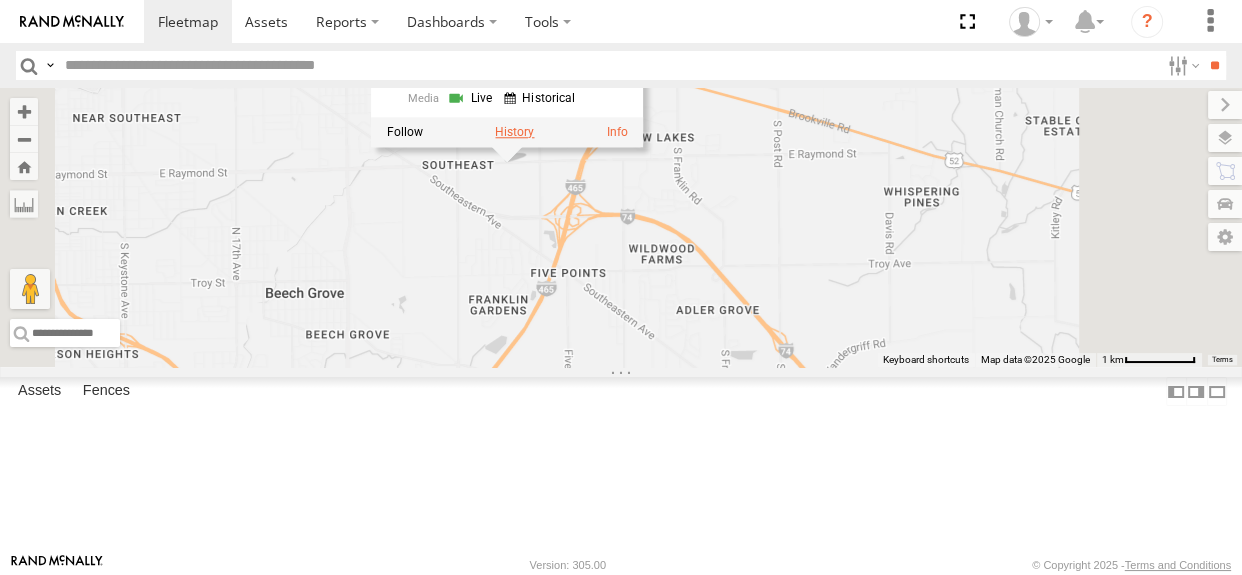 click at bounding box center [514, 132] 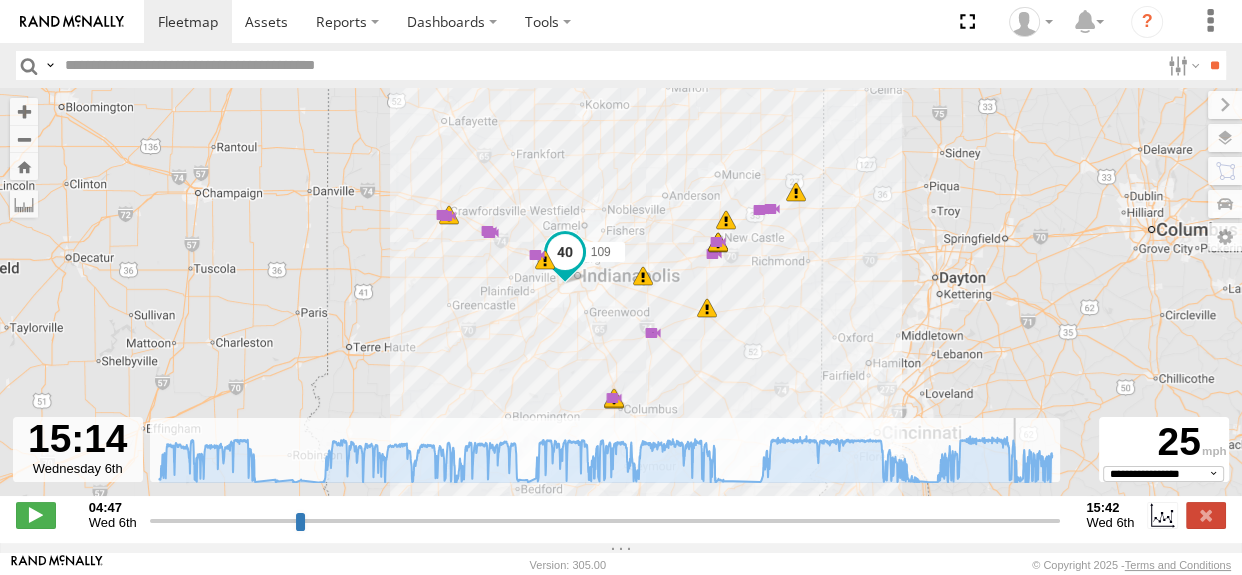drag, startPoint x: 153, startPoint y: 529, endPoint x: 1016, endPoint y: 529, distance: 863 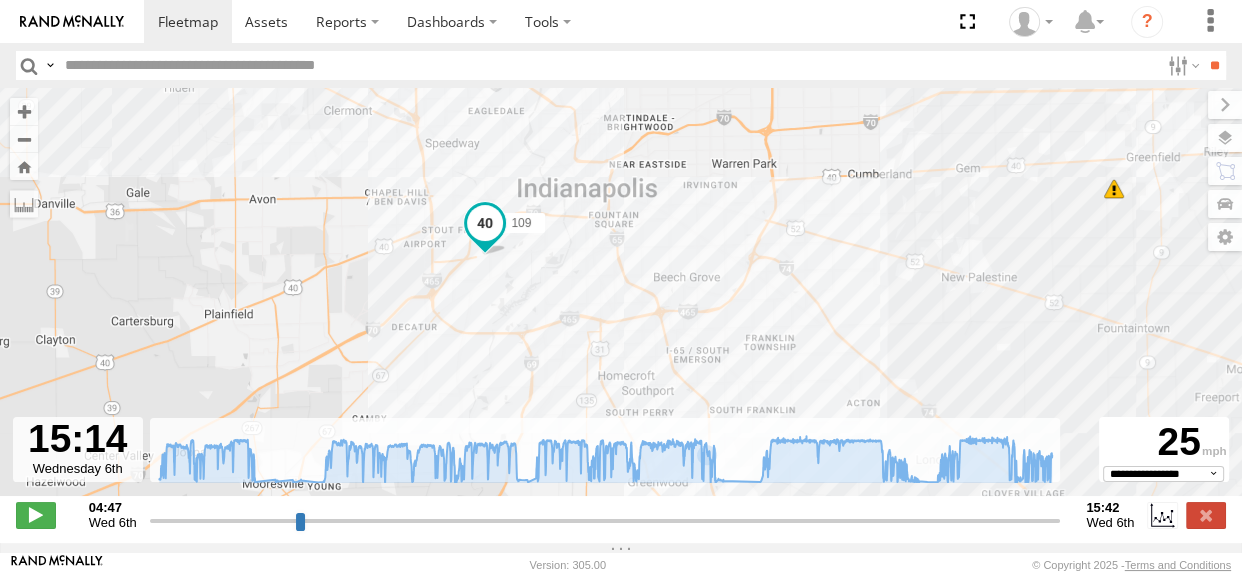drag, startPoint x: 571, startPoint y: 306, endPoint x: 624, endPoint y: 428, distance: 133.01503 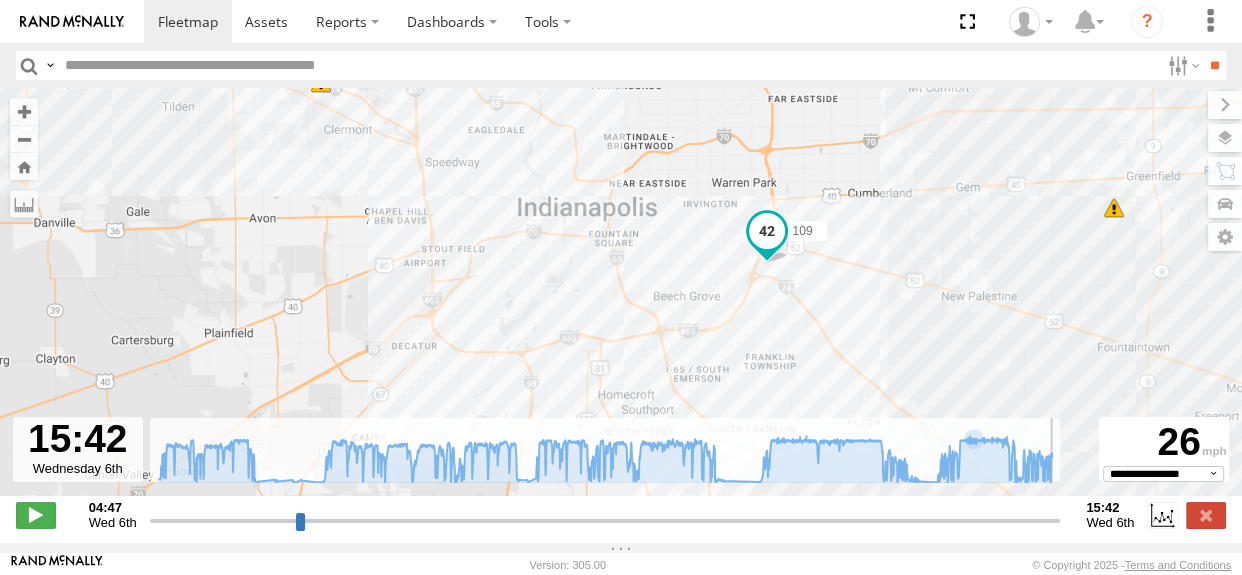 drag, startPoint x: 1016, startPoint y: 533, endPoint x: 1054, endPoint y: 535, distance: 38.052597 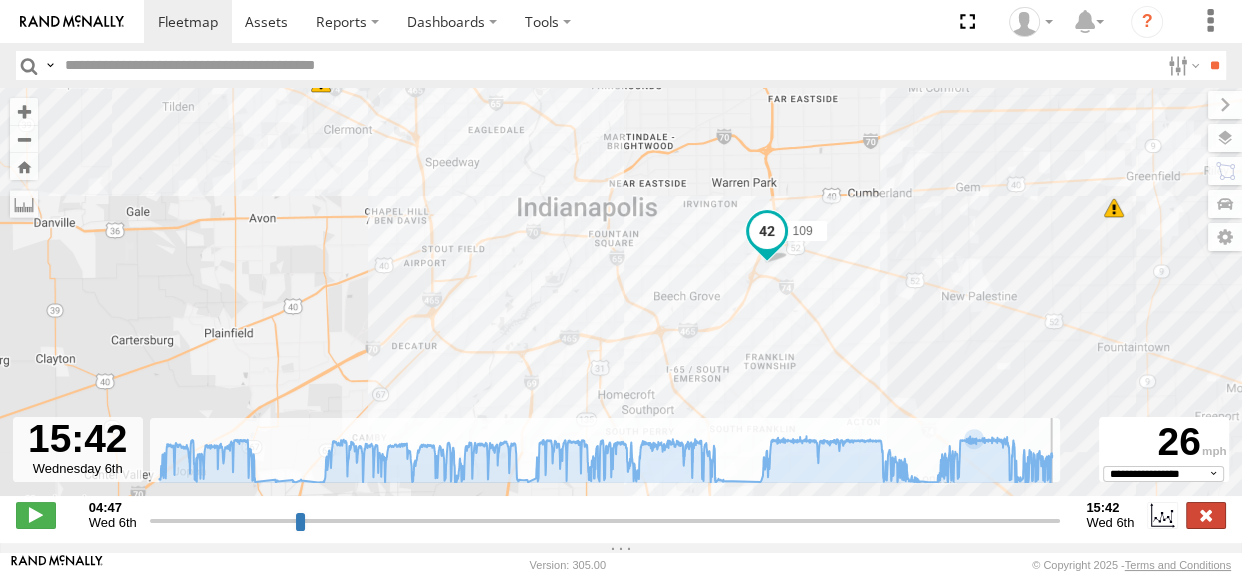click at bounding box center (1206, 515) 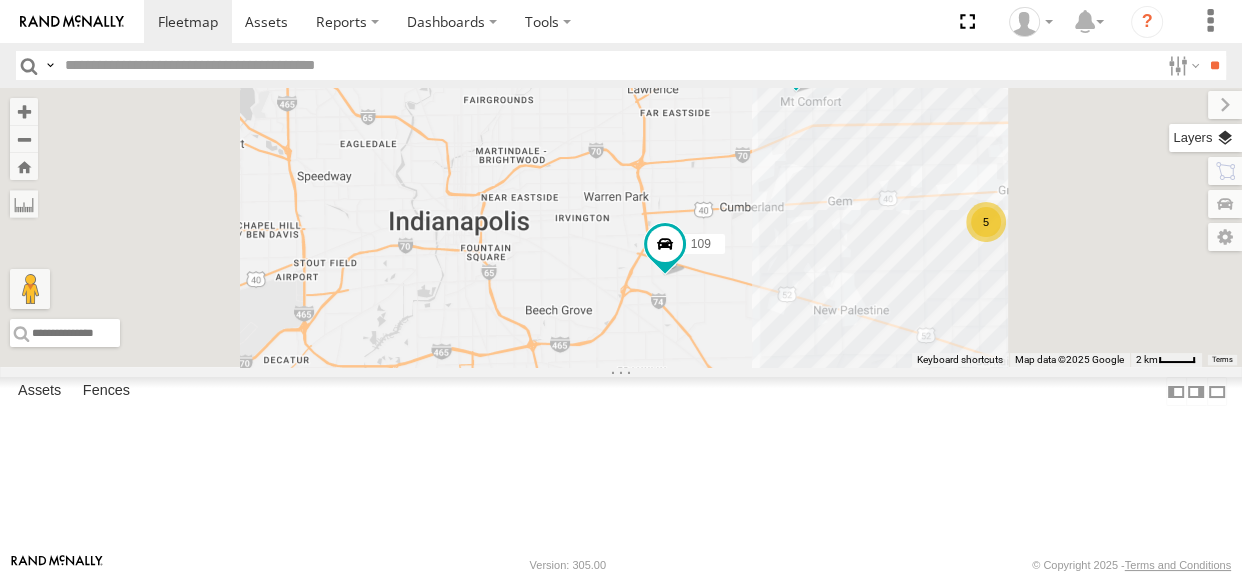 click at bounding box center (1205, 138) 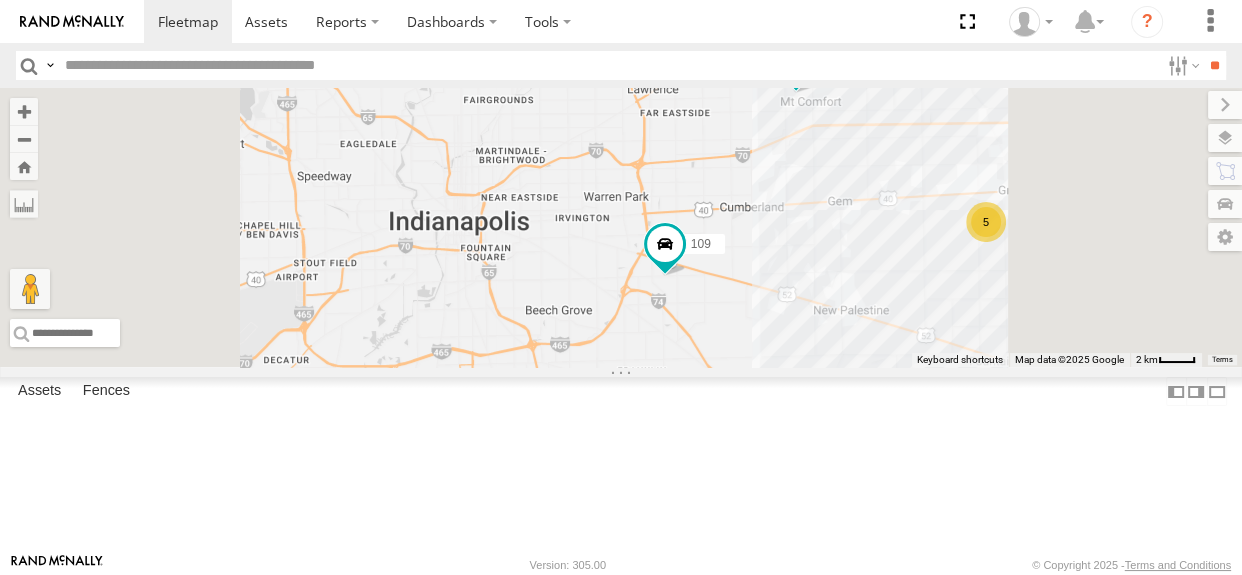 click at bounding box center [0, 0] 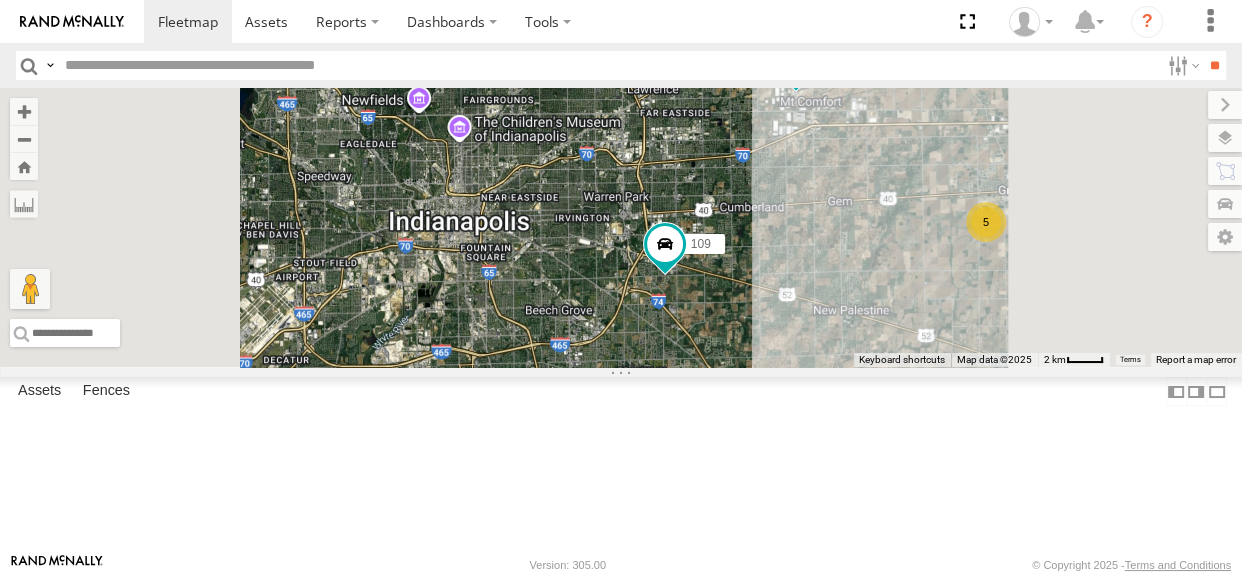 click on "Satellite + Roadmap" at bounding box center [0, 0] 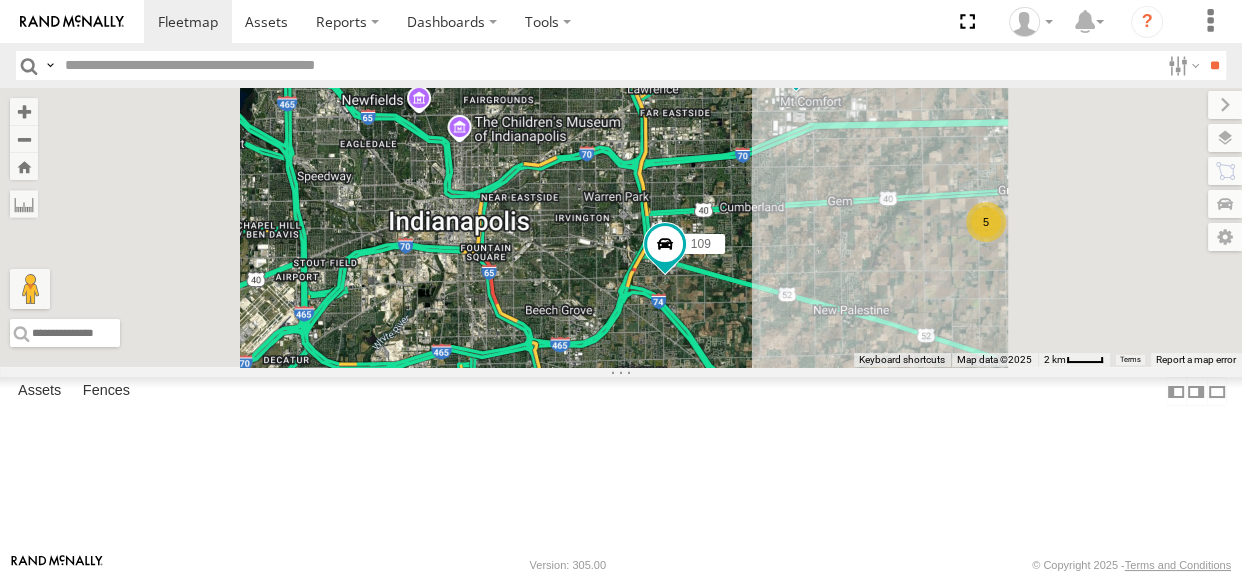 click on "Default" at bounding box center (0, 0) 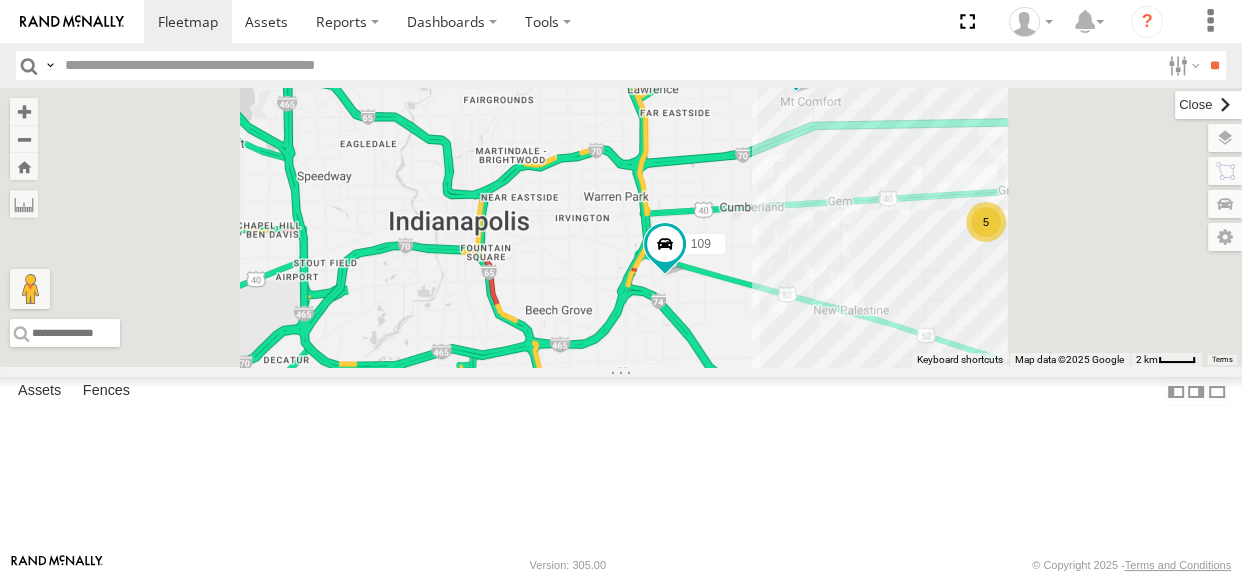 click at bounding box center [1208, 105] 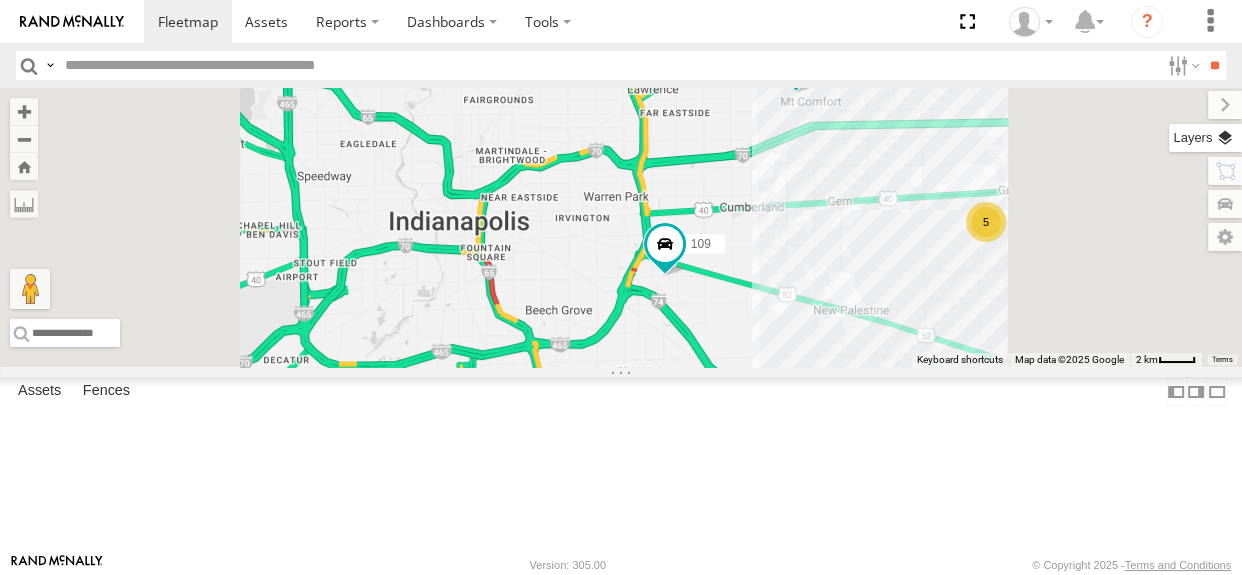 click at bounding box center [1205, 138] 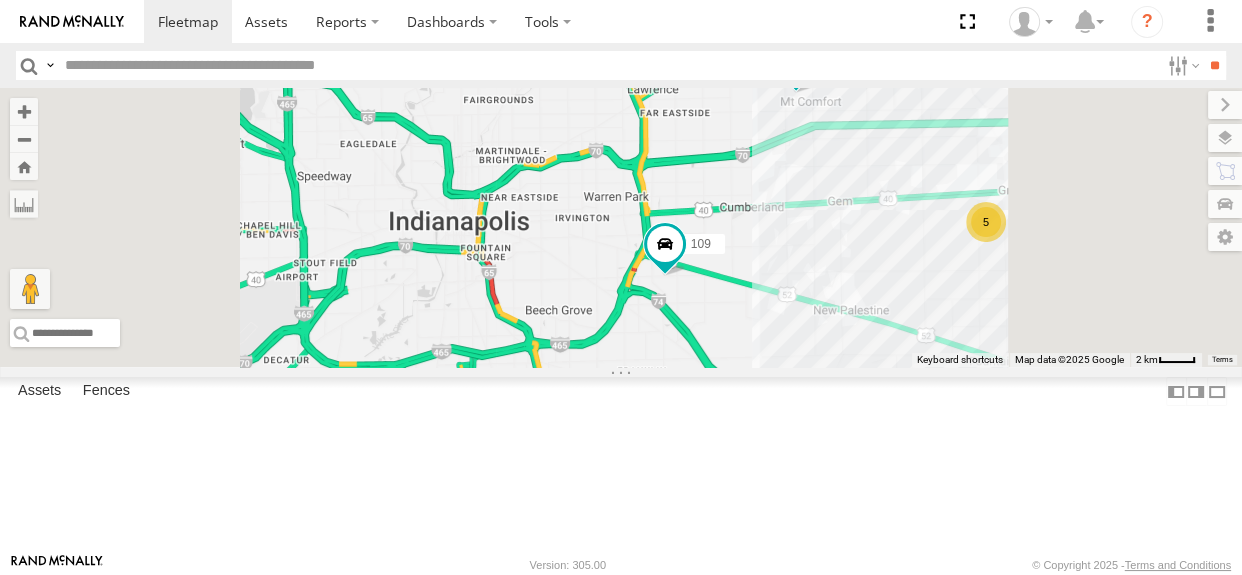 click on "Traffic" at bounding box center [0, 0] 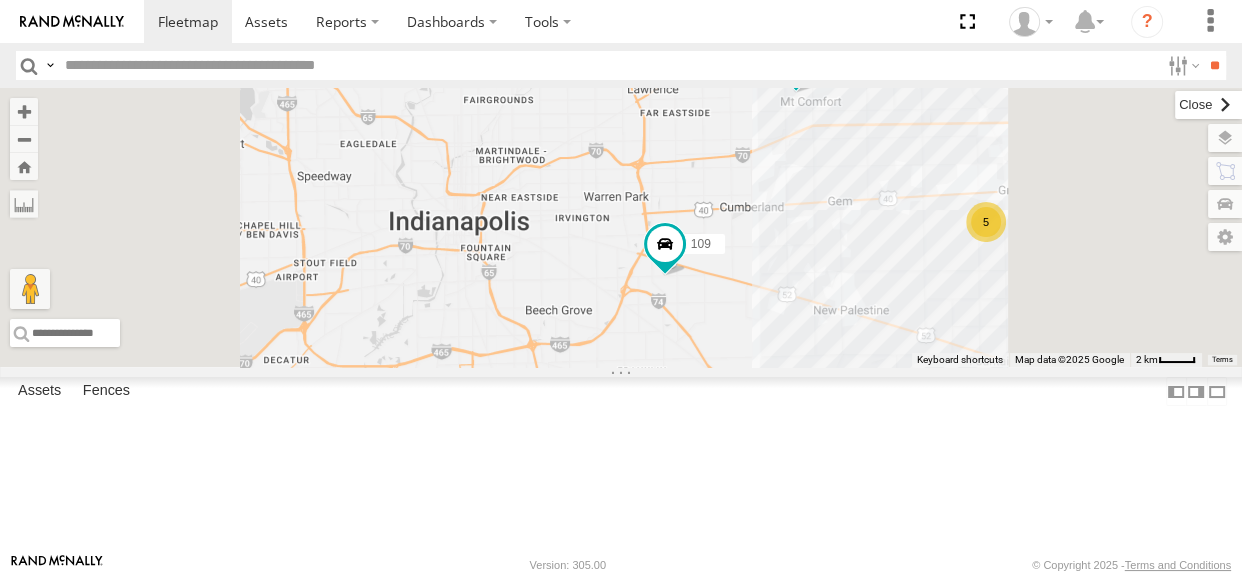 click at bounding box center [1208, 105] 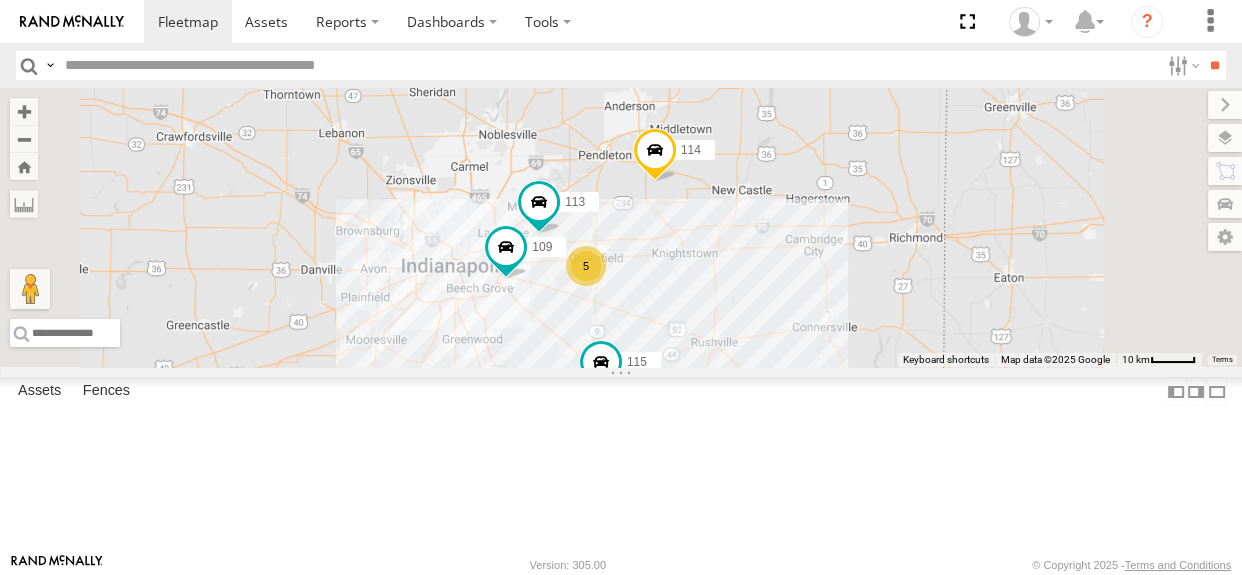 drag, startPoint x: 973, startPoint y: 360, endPoint x: 910, endPoint y: 382, distance: 66.730804 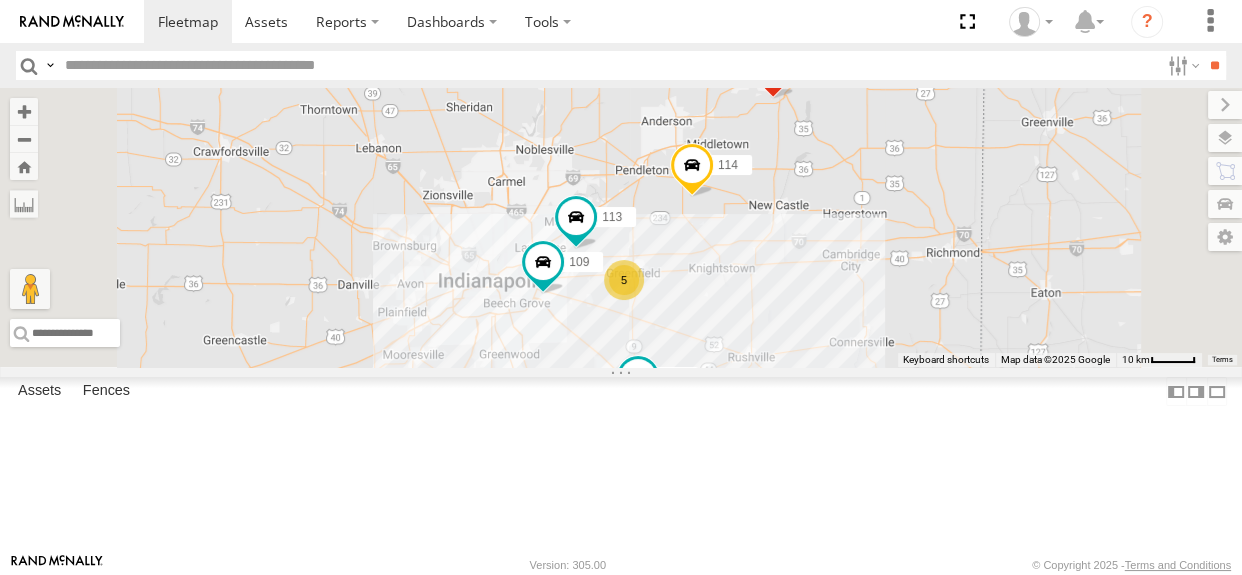 drag, startPoint x: 827, startPoint y: 391, endPoint x: 866, endPoint y: 408, distance: 42.544094 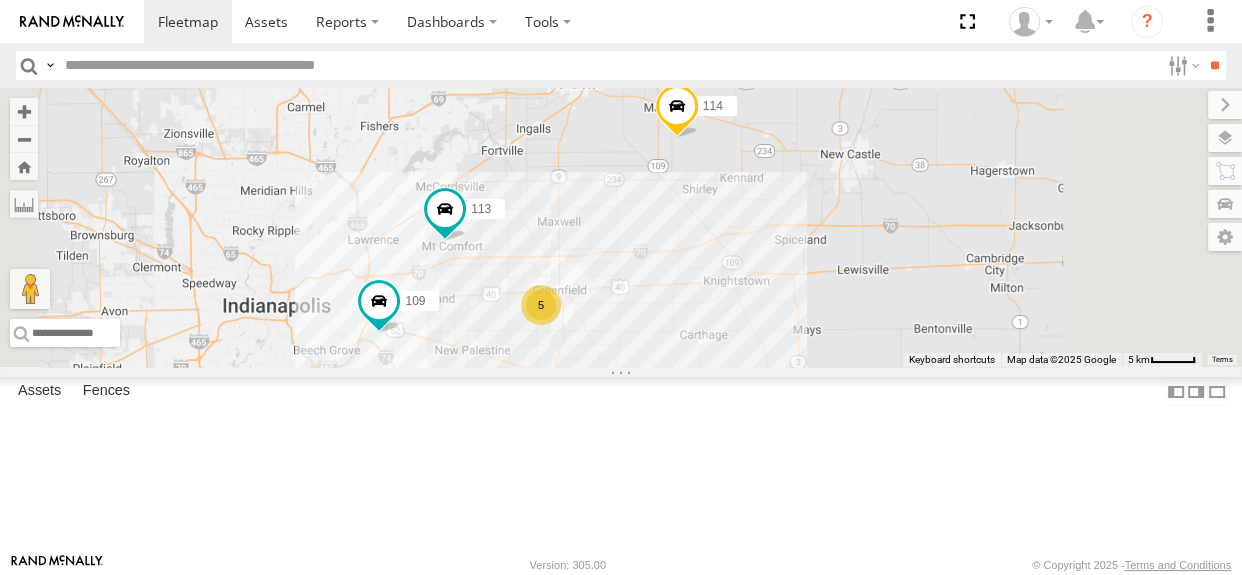 drag, startPoint x: 999, startPoint y: 273, endPoint x: 898, endPoint y: 320, distance: 111.40018 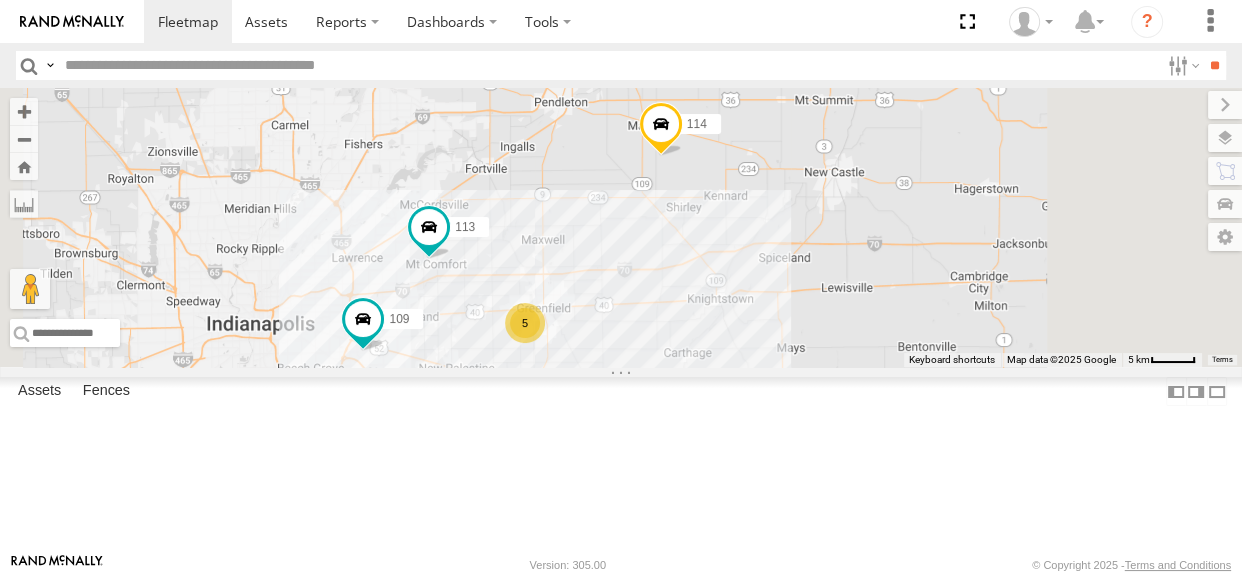 drag, startPoint x: 983, startPoint y: 254, endPoint x: 841, endPoint y: 370, distance: 183.35757 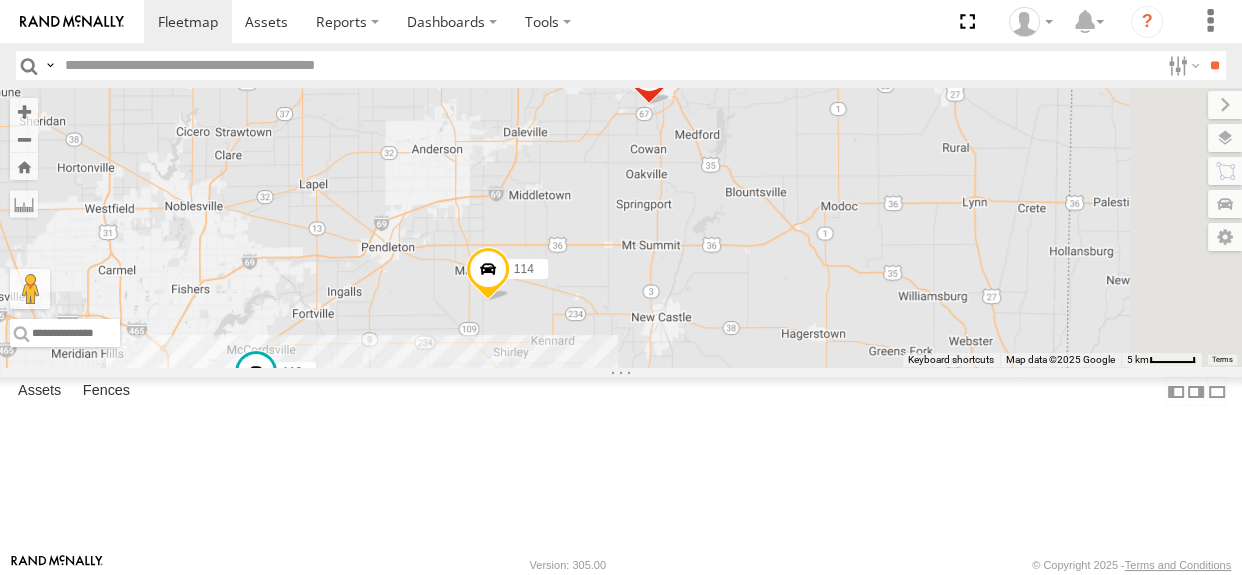 drag, startPoint x: 909, startPoint y: 269, endPoint x: 937, endPoint y: 239, distance: 41.036568 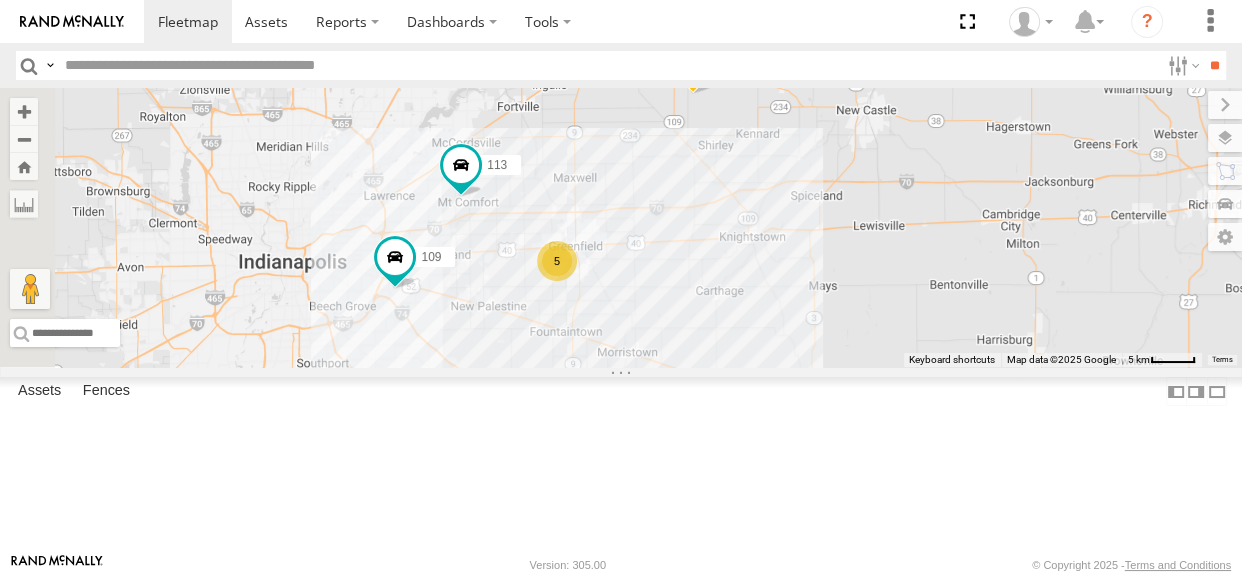 drag, startPoint x: 886, startPoint y: 257, endPoint x: 949, endPoint y: 259, distance: 63.03174 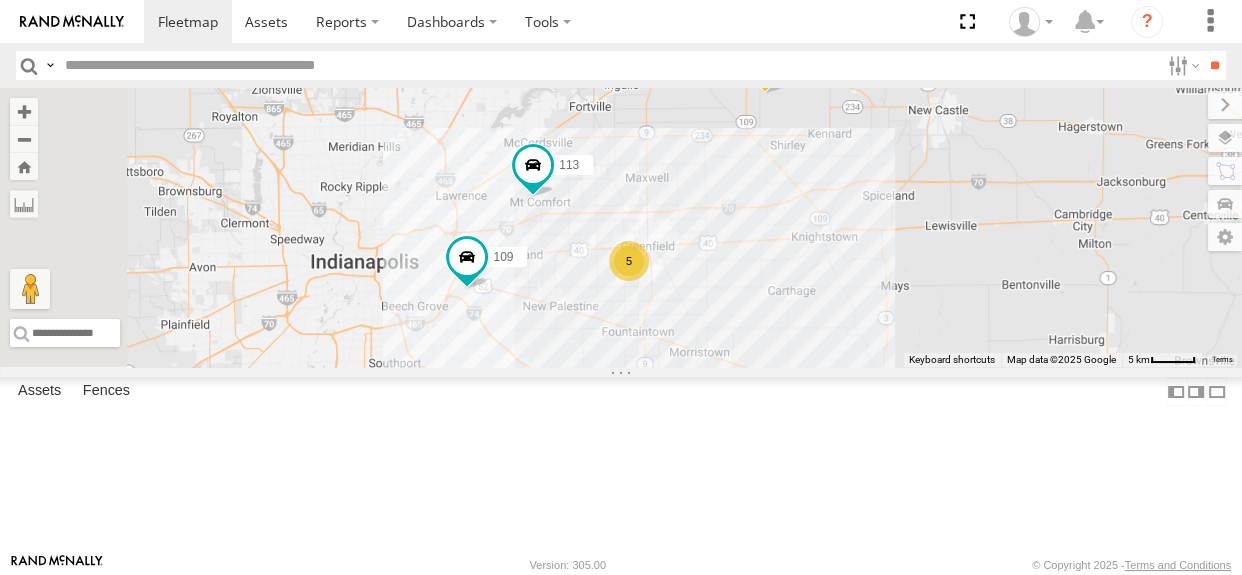 click on "109 113 114 115 111 5" at bounding box center (621, 227) 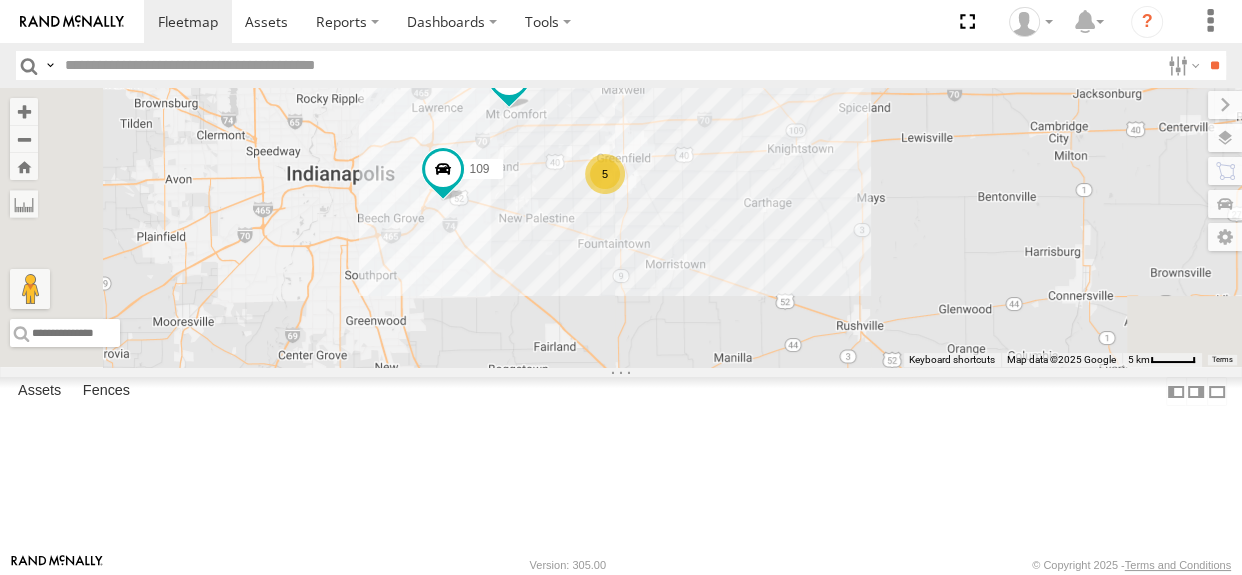 drag, startPoint x: 843, startPoint y: 407, endPoint x: 827, endPoint y: 364, distance: 45.88028 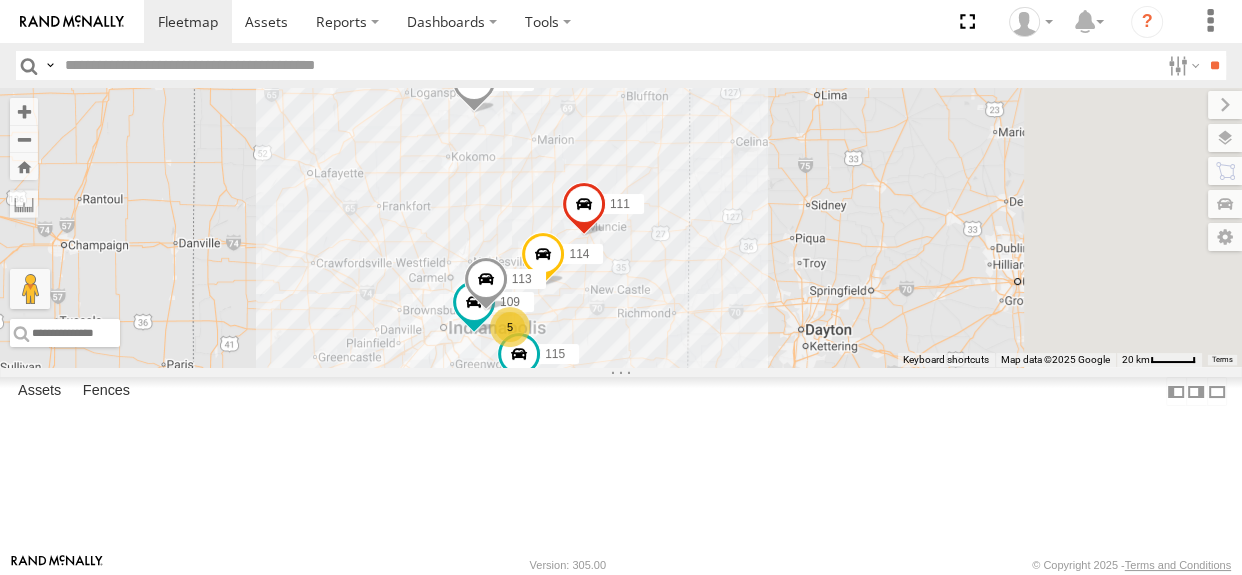 drag, startPoint x: 780, startPoint y: 436, endPoint x: 681, endPoint y: 459, distance: 101.636604 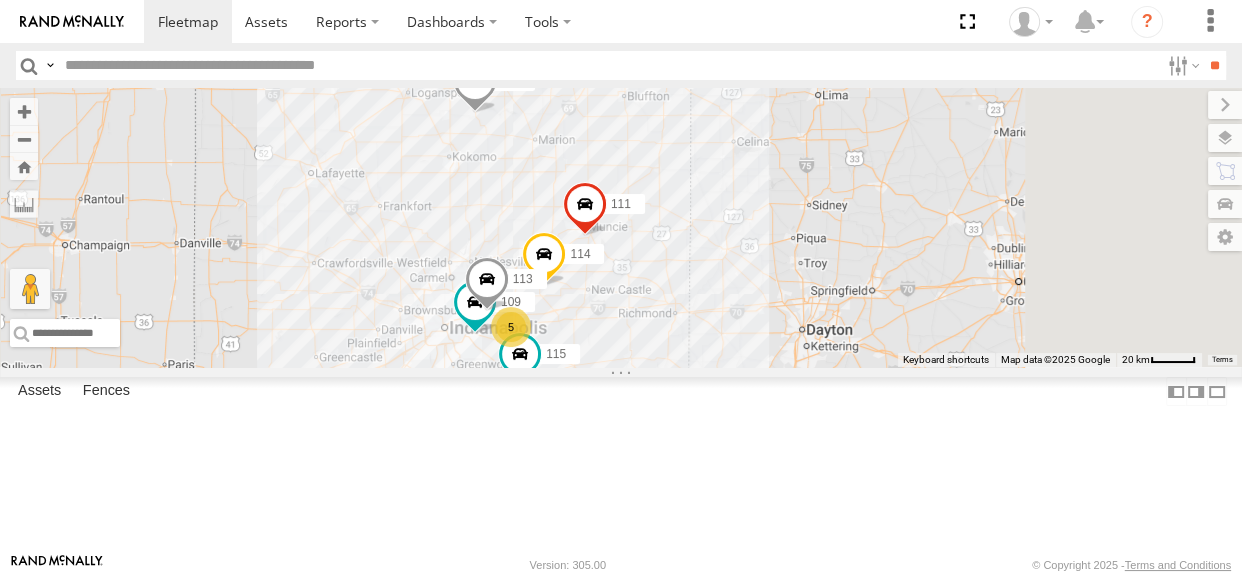 click on "[NUMBER] [NUMBER] [NUMBER] [NUMBER] [NUMBER] [NUMBER] [NUMBER]" at bounding box center (621, 227) 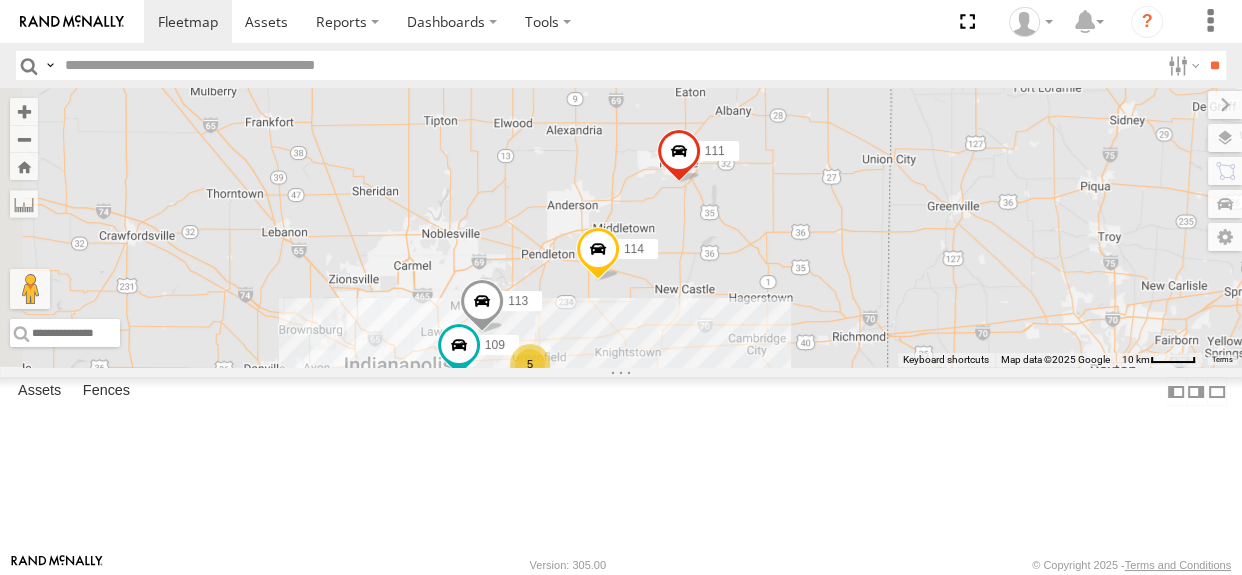 drag, startPoint x: 849, startPoint y: 434, endPoint x: 963, endPoint y: 487, distance: 125.71794 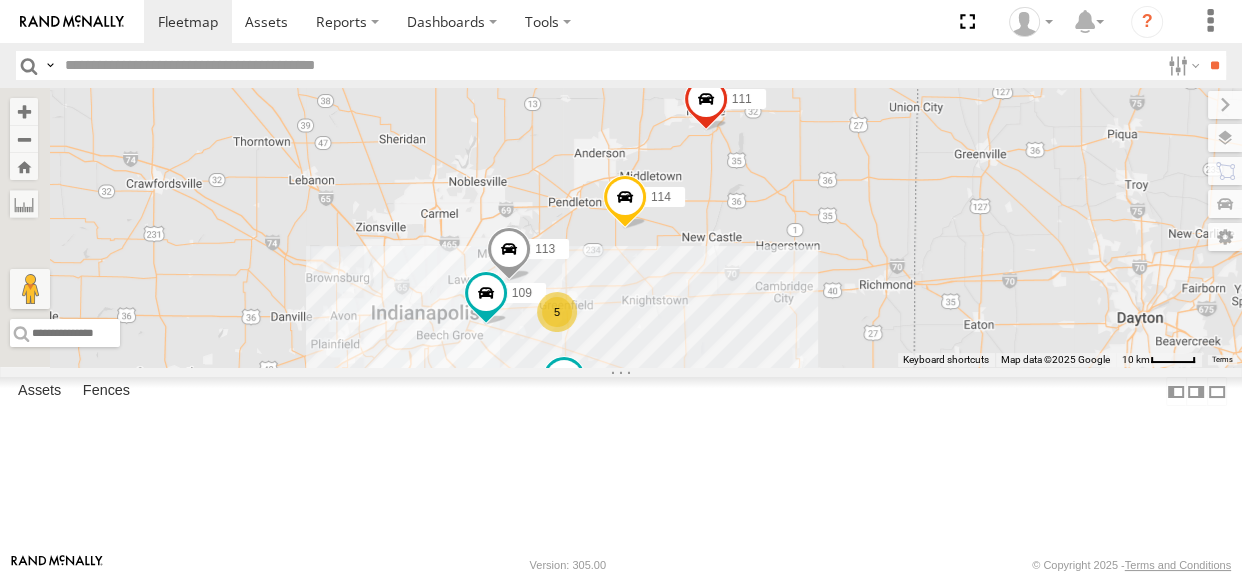 drag, startPoint x: 962, startPoint y: 479, endPoint x: 986, endPoint y: 421, distance: 62.76942 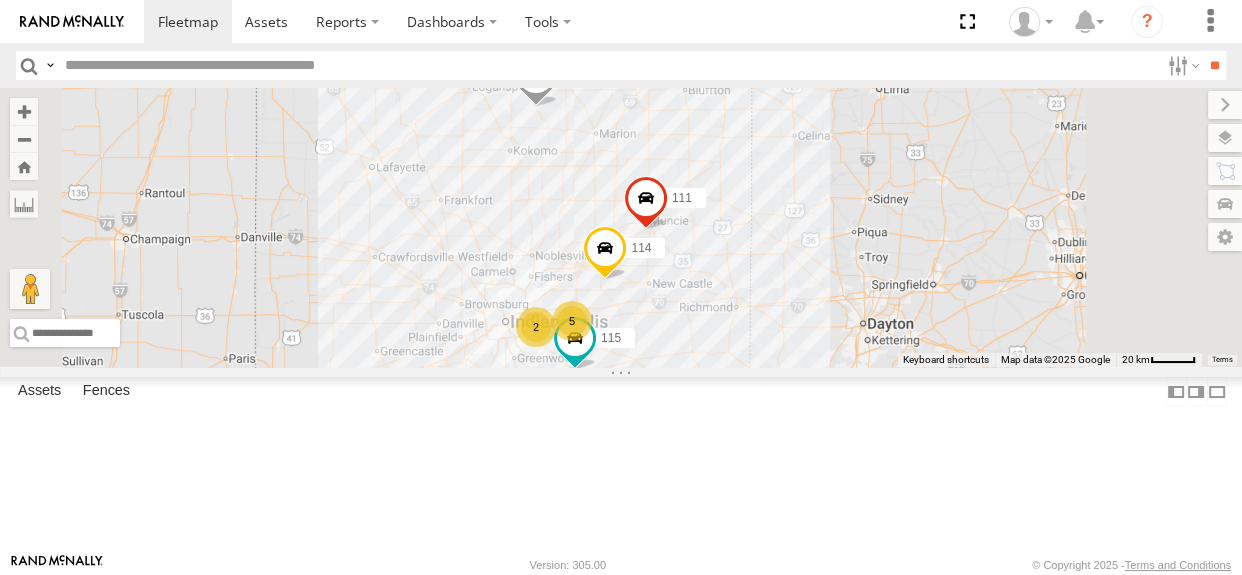 drag, startPoint x: 770, startPoint y: 301, endPoint x: 741, endPoint y: 311, distance: 30.675724 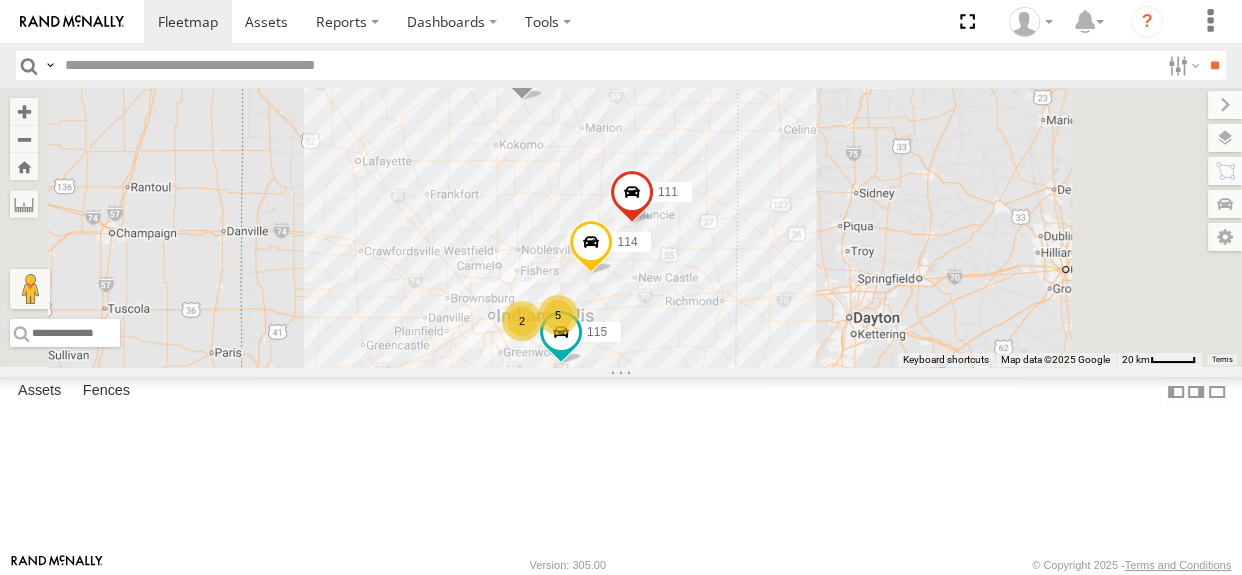 drag, startPoint x: 753, startPoint y: 387, endPoint x: 737, endPoint y: 380, distance: 17.464249 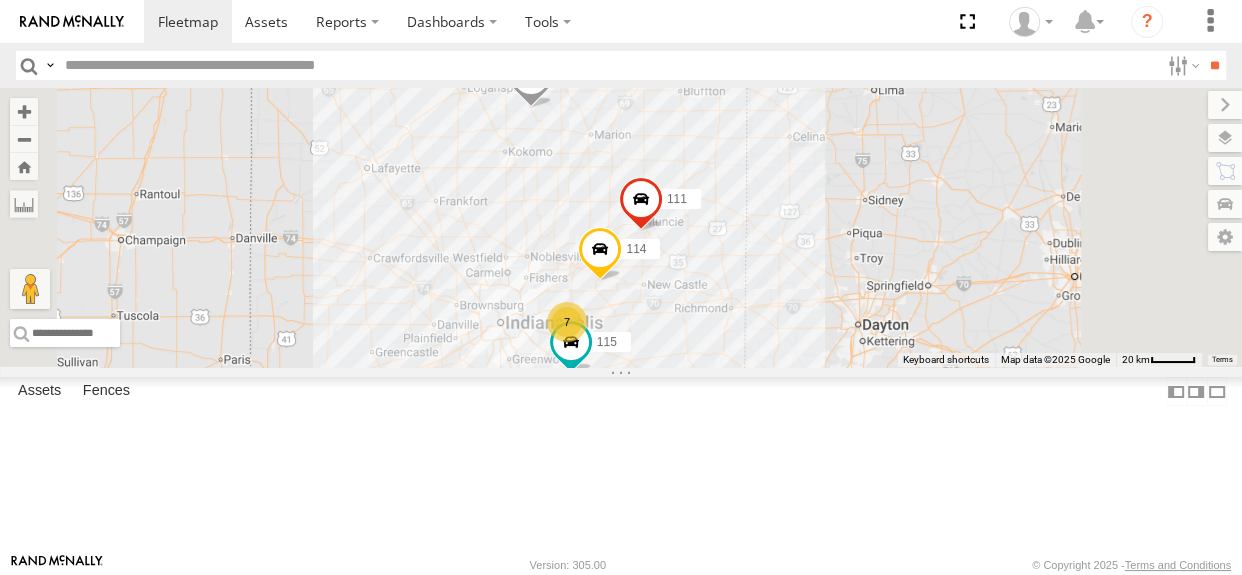 drag, startPoint x: 800, startPoint y: 301, endPoint x: 765, endPoint y: 316, distance: 38.078865 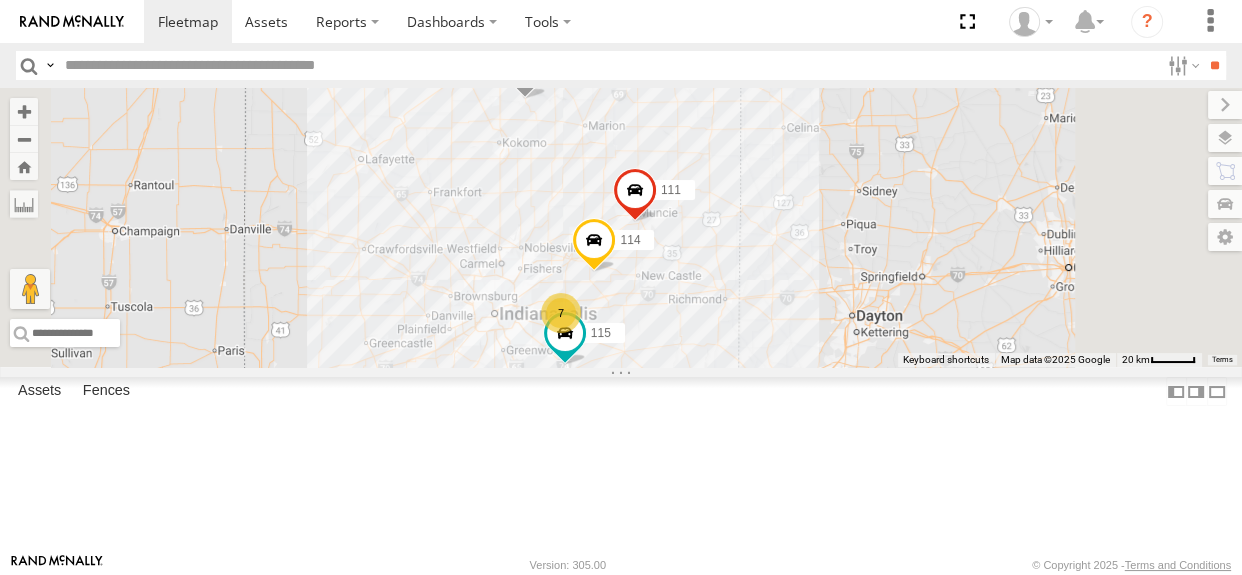 drag, startPoint x: 764, startPoint y: 319, endPoint x: 758, endPoint y: 307, distance: 13.416408 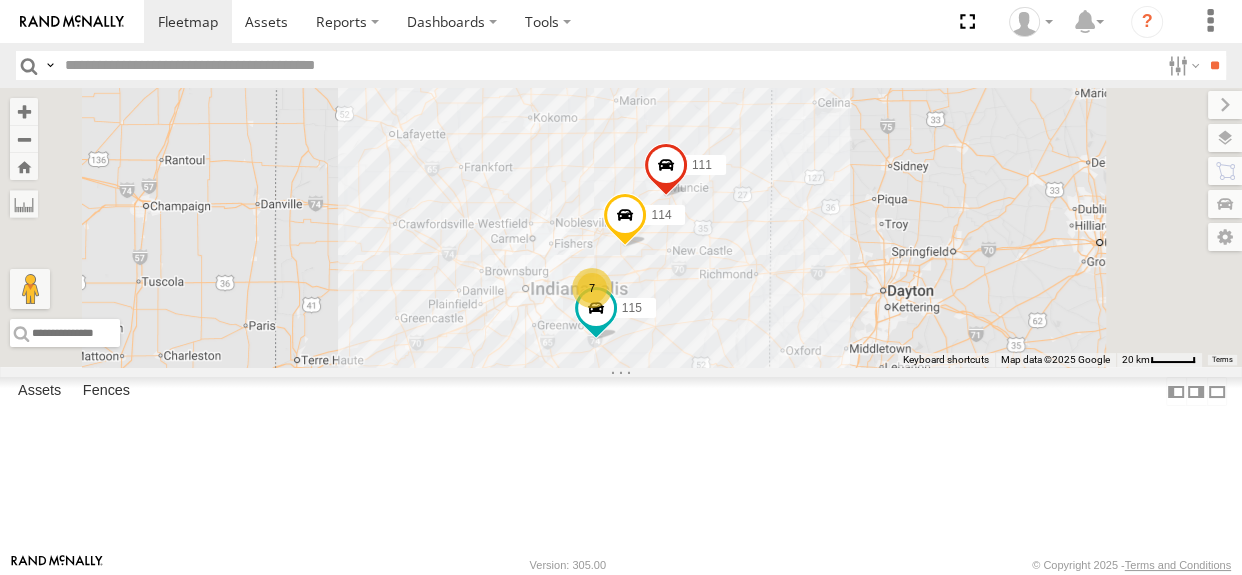 drag, startPoint x: 901, startPoint y: 420, endPoint x: 934, endPoint y: 395, distance: 41.400482 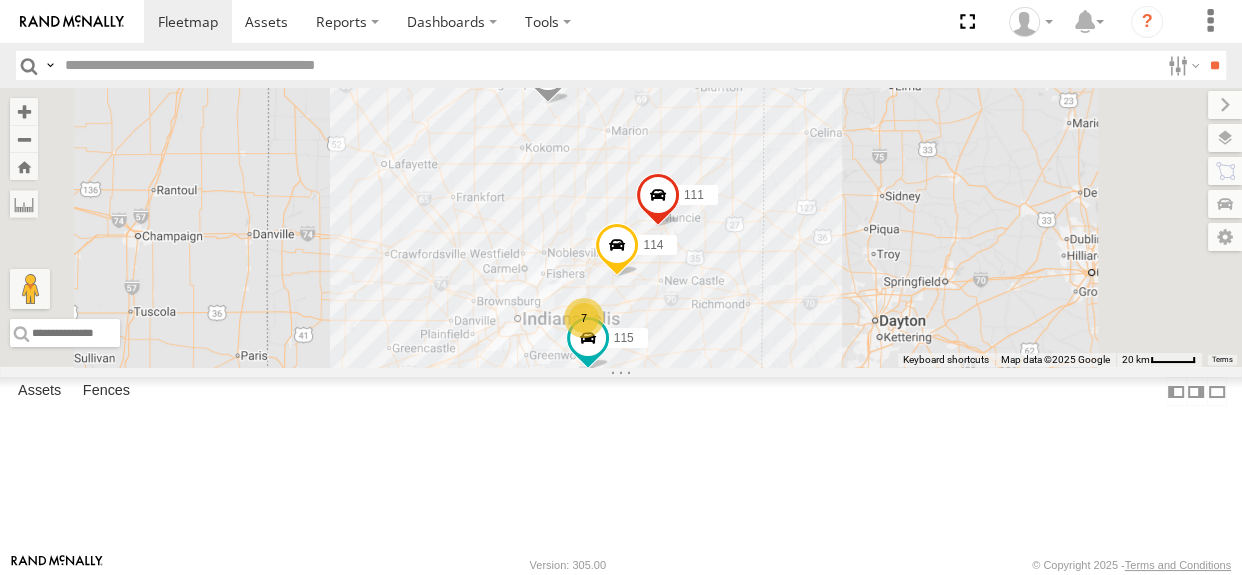drag, startPoint x: 972, startPoint y: 375, endPoint x: 920, endPoint y: 421, distance: 69.426216 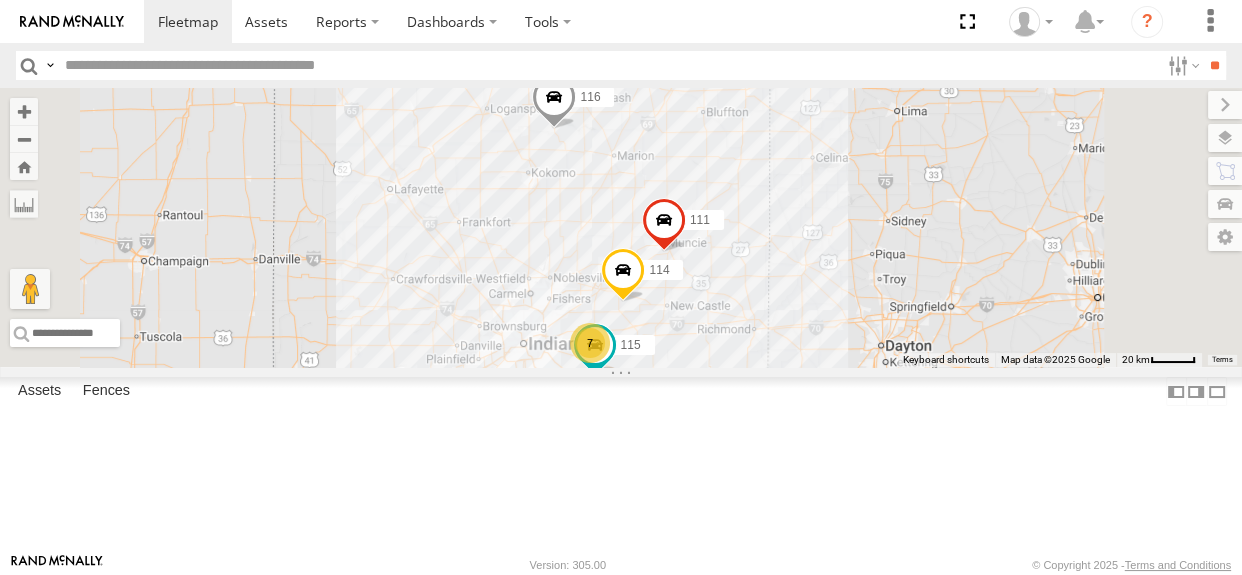 drag, startPoint x: 929, startPoint y: 426, endPoint x: 935, endPoint y: 453, distance: 27.658634 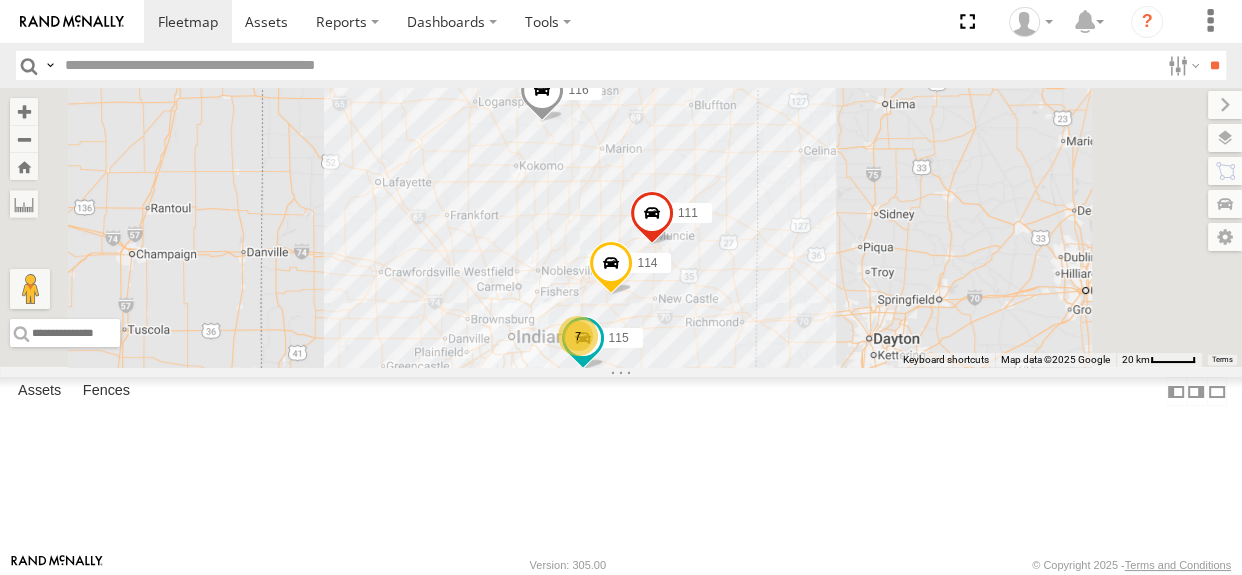 drag, startPoint x: 932, startPoint y: 450, endPoint x: 922, endPoint y: 442, distance: 12.806249 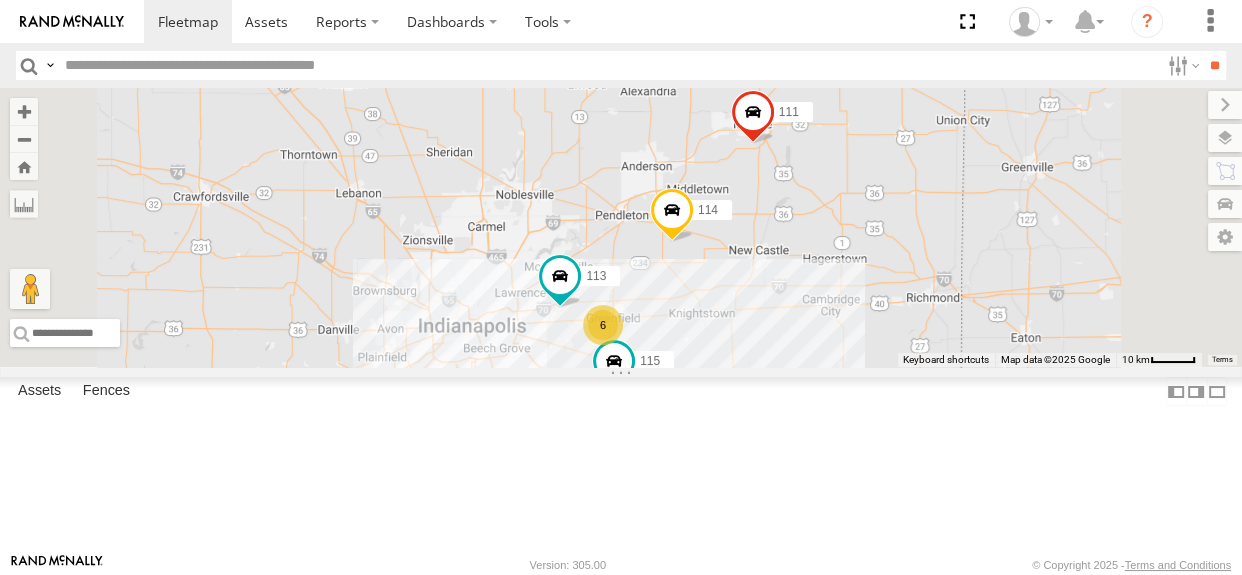 drag, startPoint x: 1108, startPoint y: 420, endPoint x: 1032, endPoint y: 432, distance: 76.941536 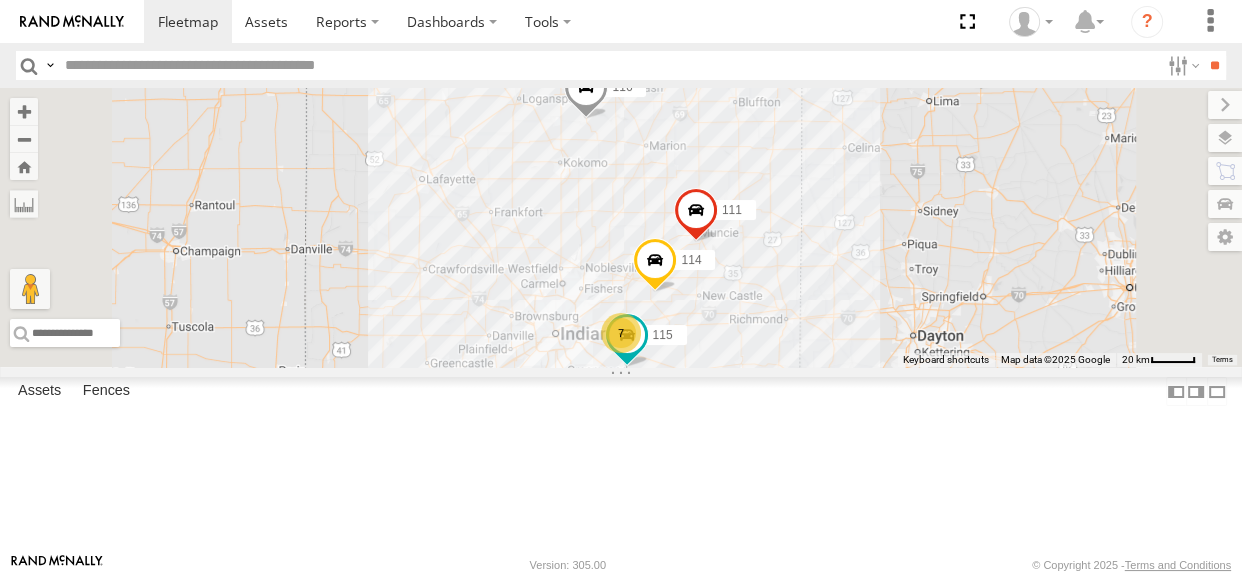 drag, startPoint x: 815, startPoint y: 285, endPoint x: 783, endPoint y: 287, distance: 32.06244 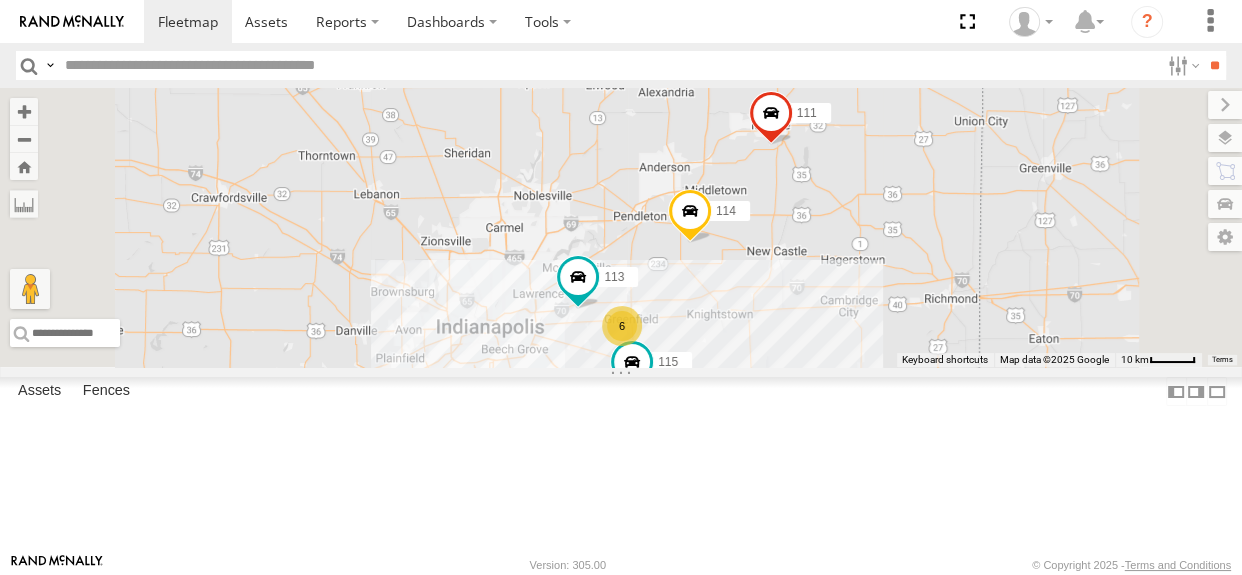 drag, startPoint x: 876, startPoint y: 339, endPoint x: 881, endPoint y: 232, distance: 107.11676 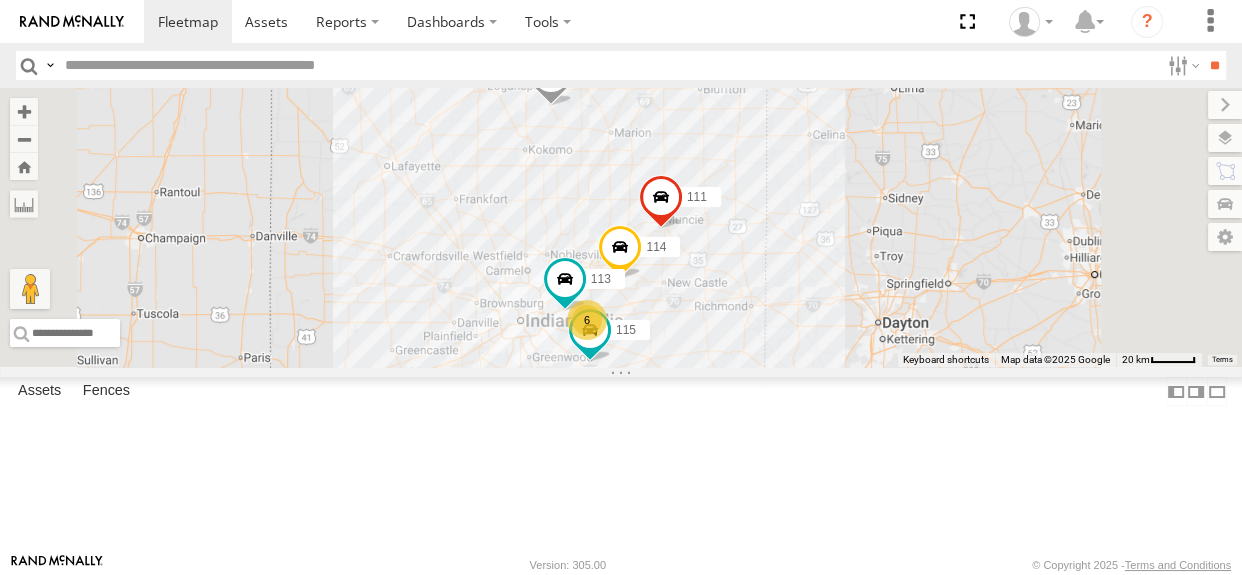 drag, startPoint x: 946, startPoint y: 415, endPoint x: 925, endPoint y: 423, distance: 22.472204 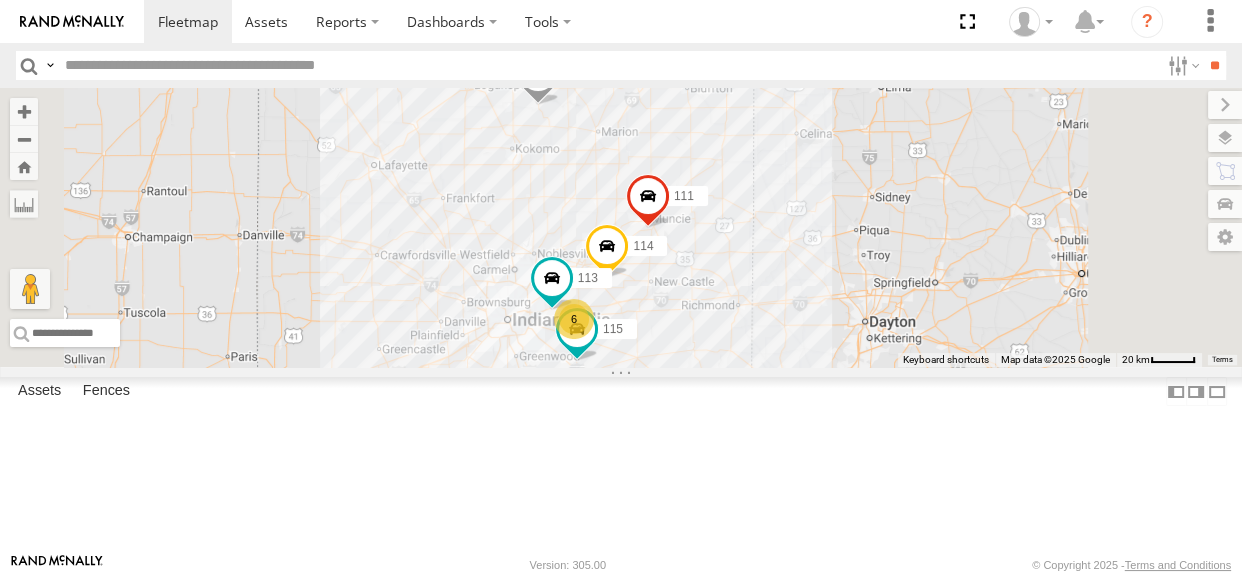 drag, startPoint x: 751, startPoint y: 309, endPoint x: 735, endPoint y: 305, distance: 16.492422 